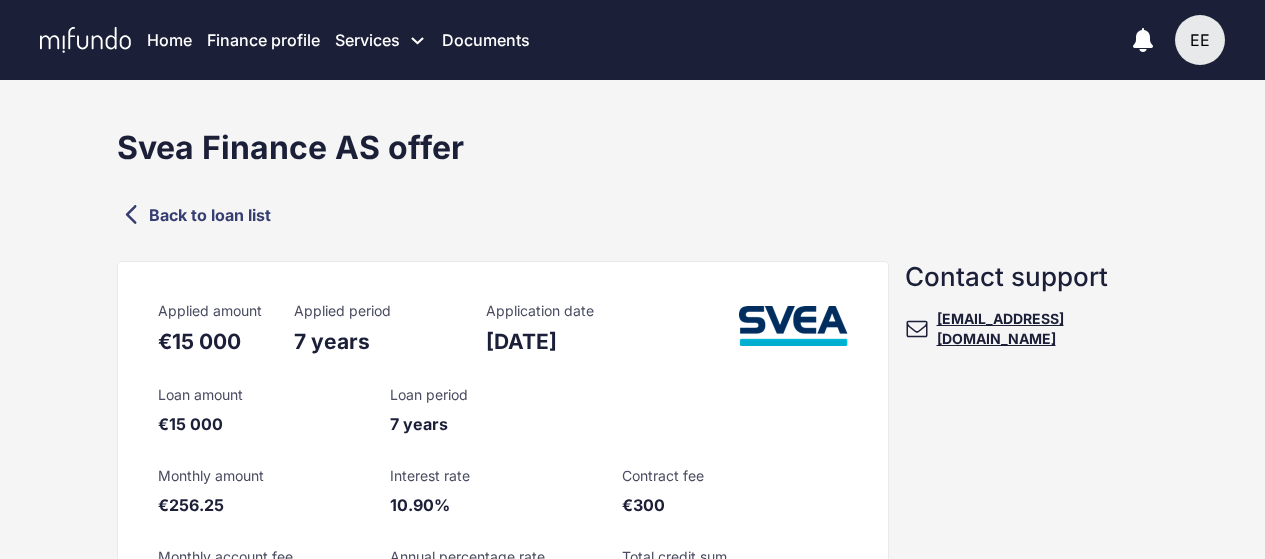 scroll, scrollTop: 1089, scrollLeft: 0, axis: vertical 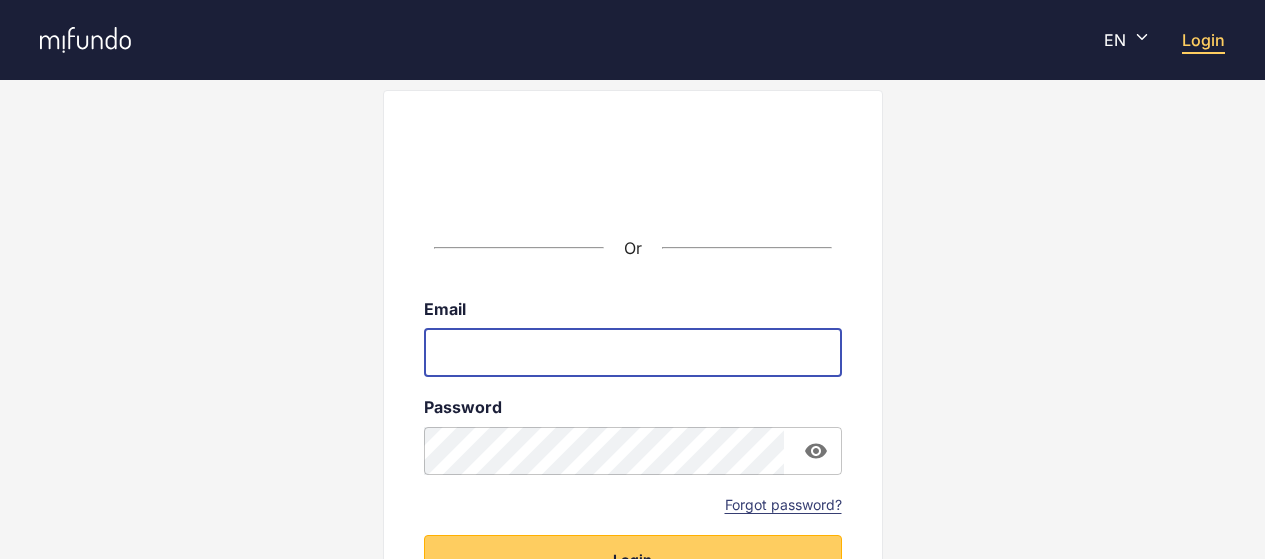 click at bounding box center [633, 353] 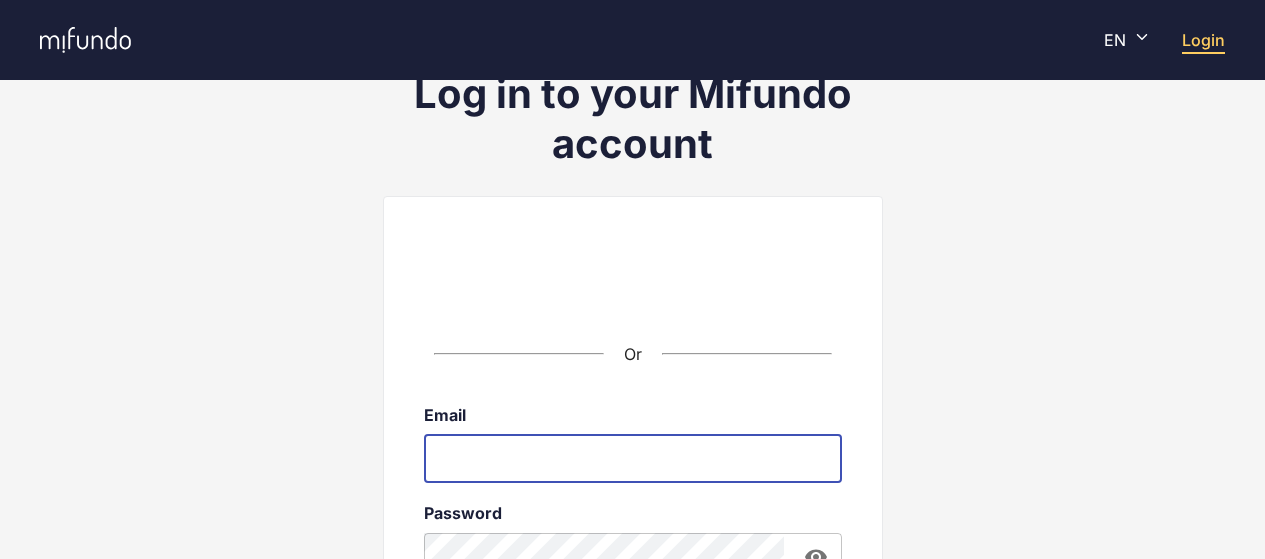 scroll, scrollTop: 0, scrollLeft: 0, axis: both 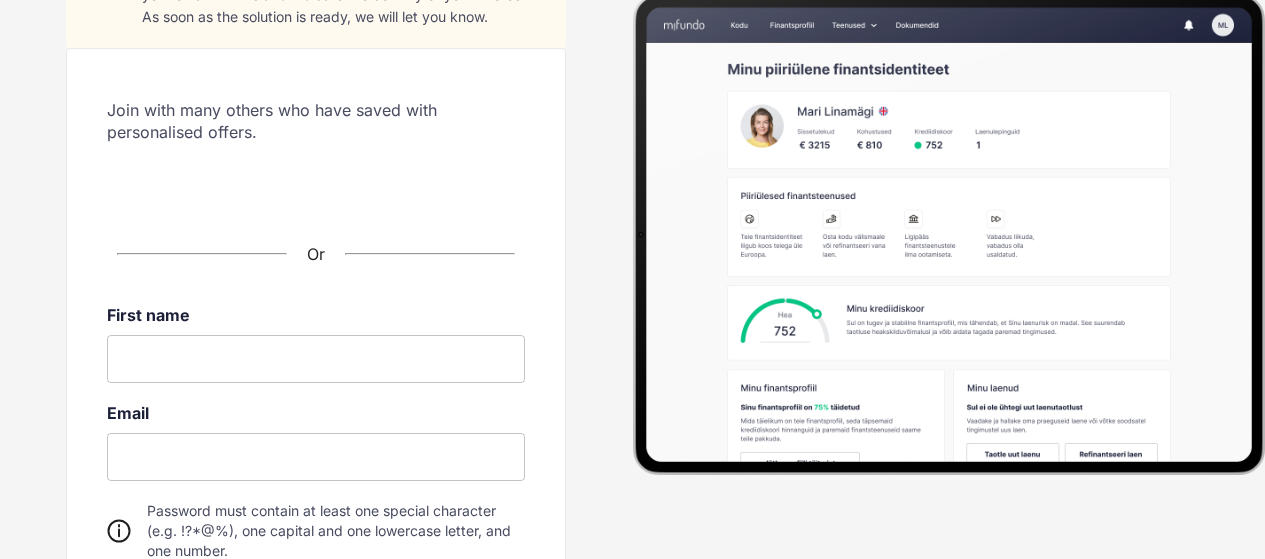 click at bounding box center (316, 359) 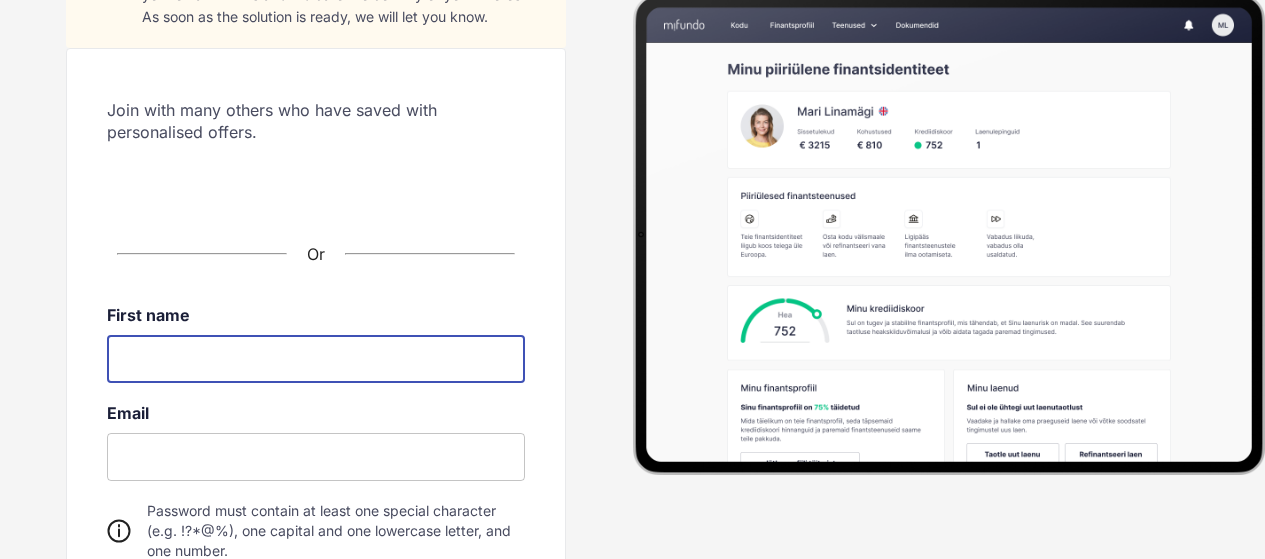 type on "****" 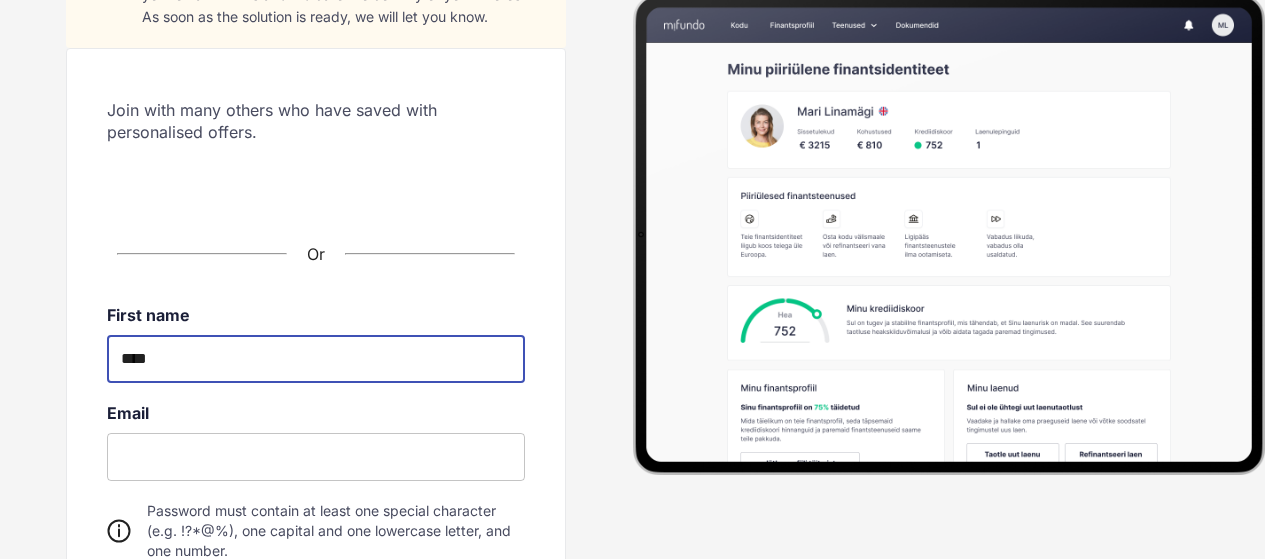 type on "**********" 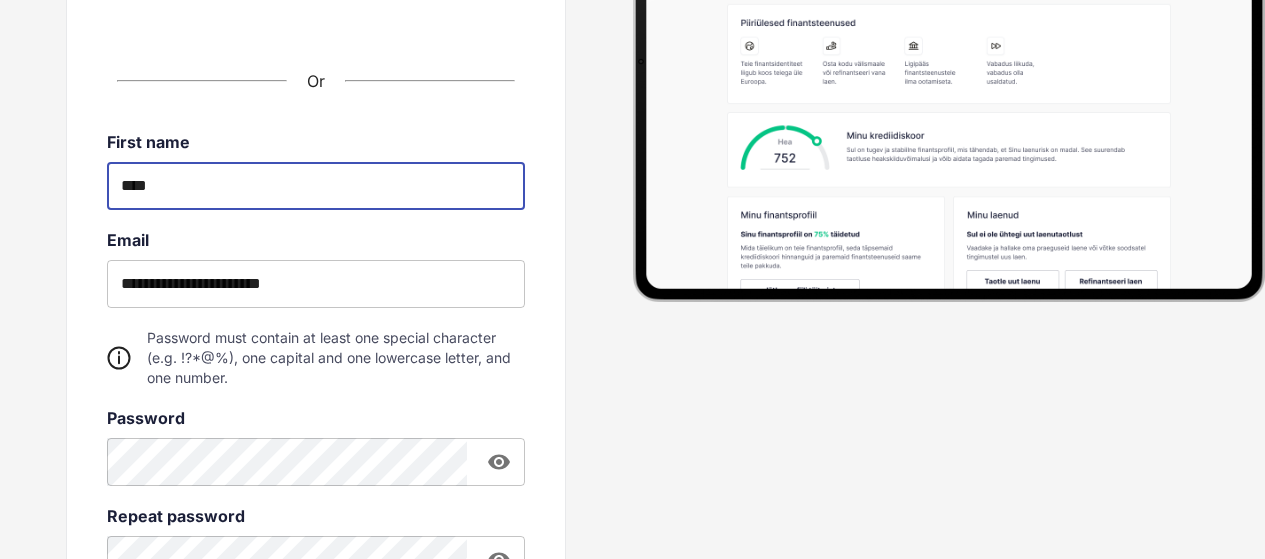 scroll, scrollTop: 400, scrollLeft: 0, axis: vertical 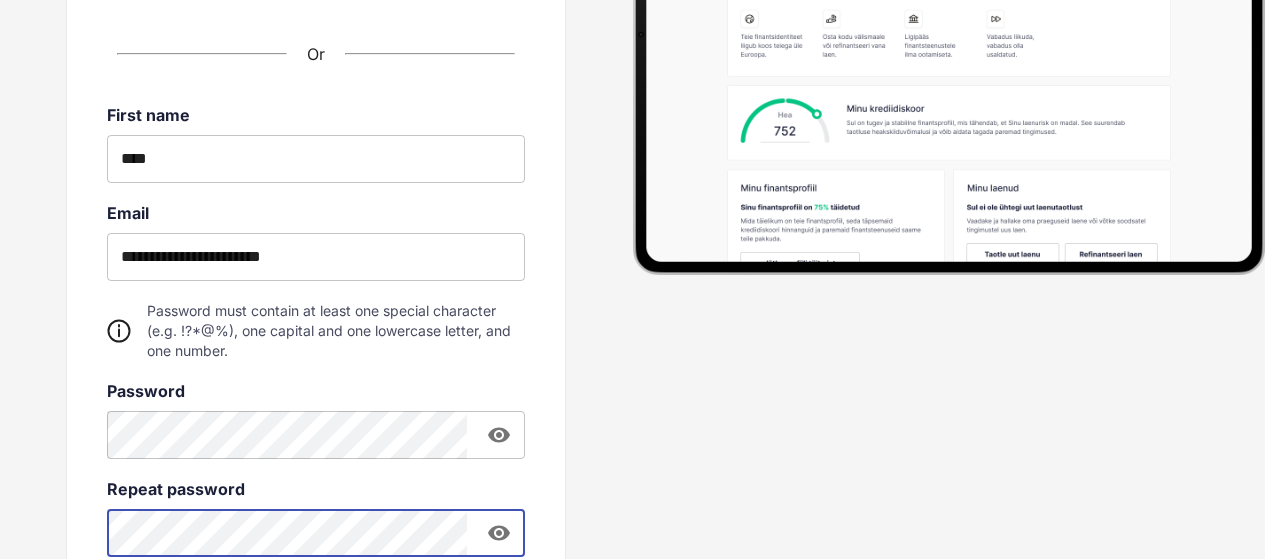 click 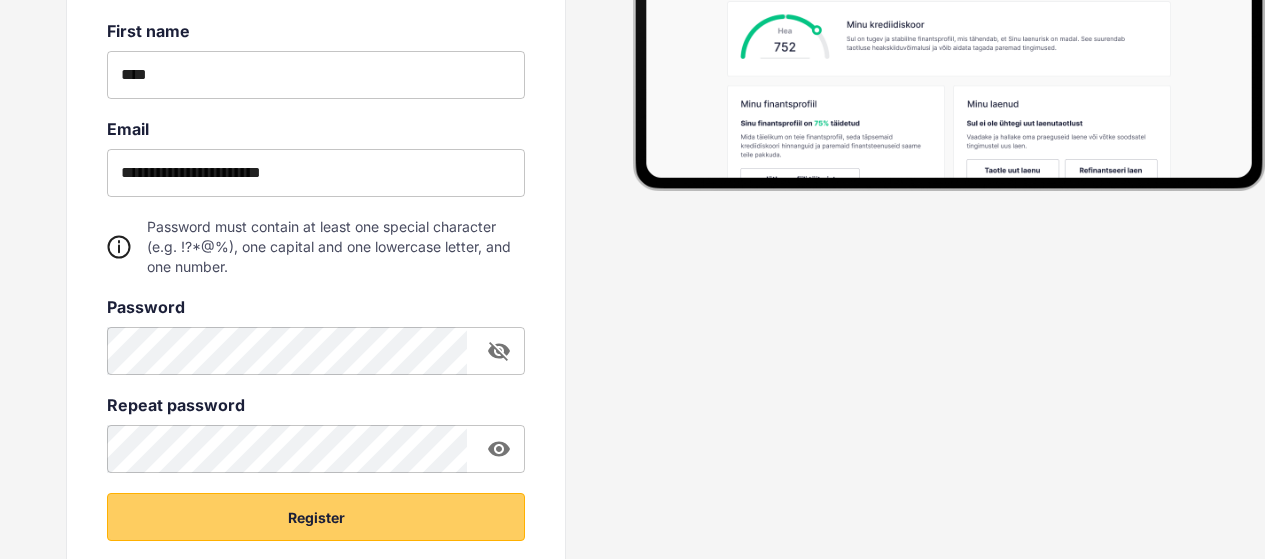 scroll, scrollTop: 557, scrollLeft: 0, axis: vertical 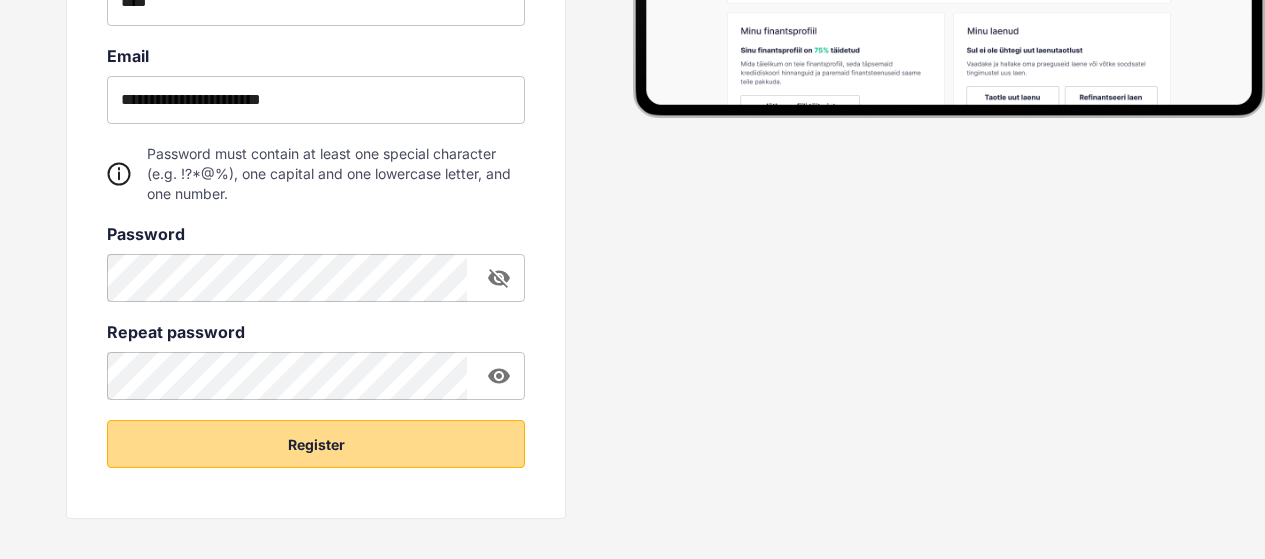 click on "Register" at bounding box center [316, 444] 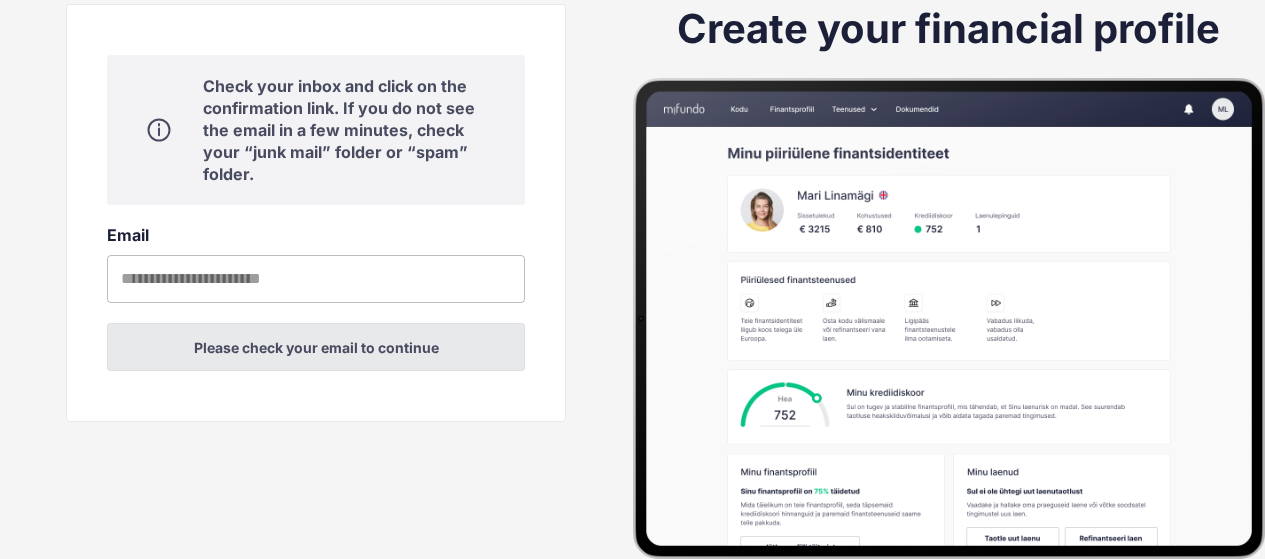 scroll, scrollTop: 116, scrollLeft: 0, axis: vertical 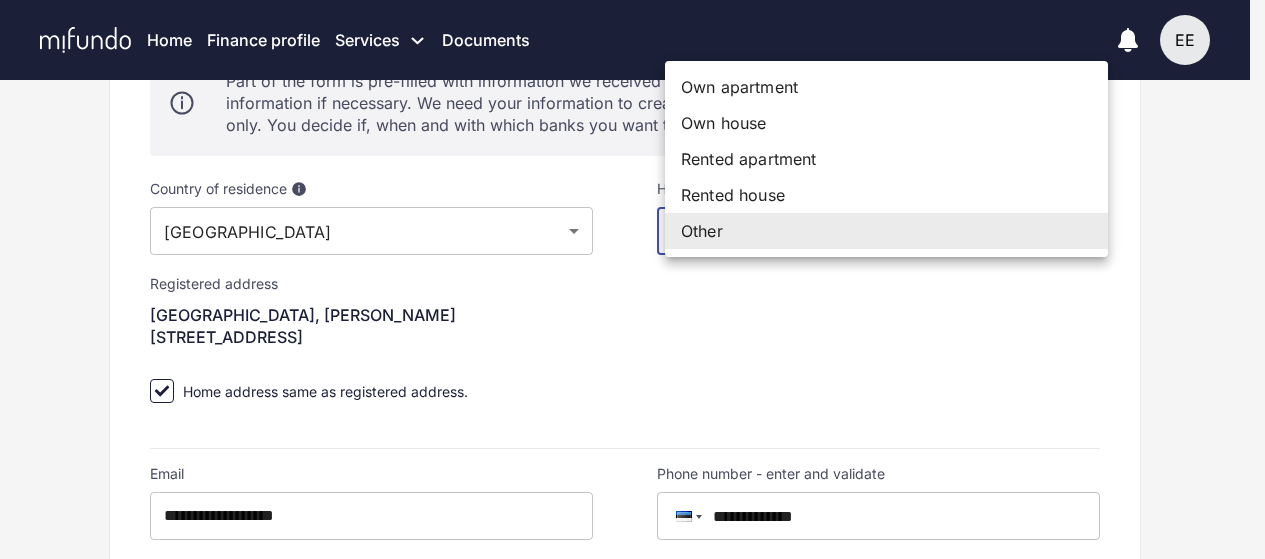 click on "Home Finance profile Services Apply for a new loan Refinance your loans Loan offers My loans Documents EE EE Elise   Elias Home Financial profile Loans Offers Documents Notifications Settings Log out Apply for a new loan Refinance your loans Profile setup Average 471 Profile completeness 85% Part of the form is pre-filled with information we received during the verification process. You can add or edit information if necessary. We need your information to create a strong financial profile – it is for your own use only. You decide if, when and with which banks you want to share your information. Country of residence Your country of residence is the country in which you are currently living in. You do not need to have citizenship to your country of residence nor do you need to have been living in this country for a certain period of time; essentially your country of residence will be the country in which you use a residential mailing address. Estonia ** ​ Registered address Housing type Other ***** ​ ​" at bounding box center (632, 79) 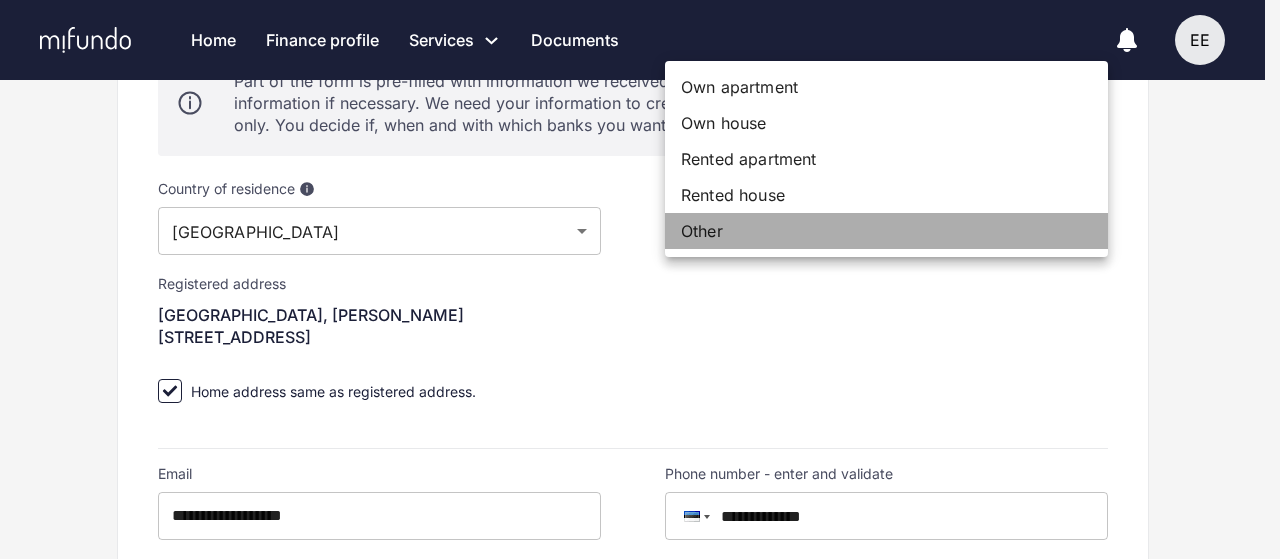 click on "Other" at bounding box center [886, 231] 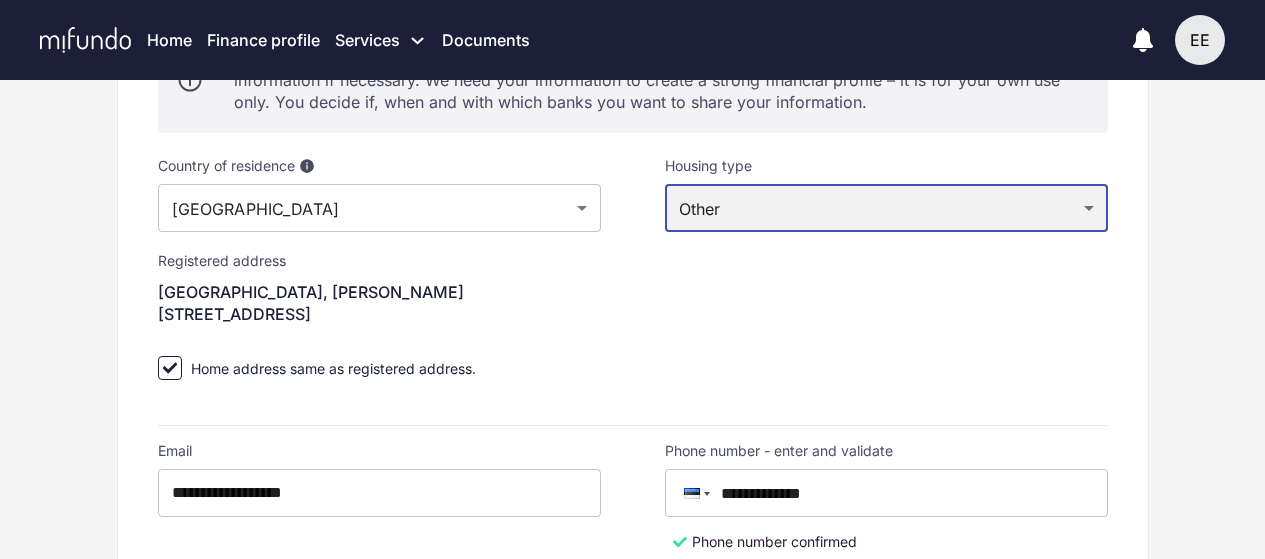 scroll, scrollTop: 300, scrollLeft: 0, axis: vertical 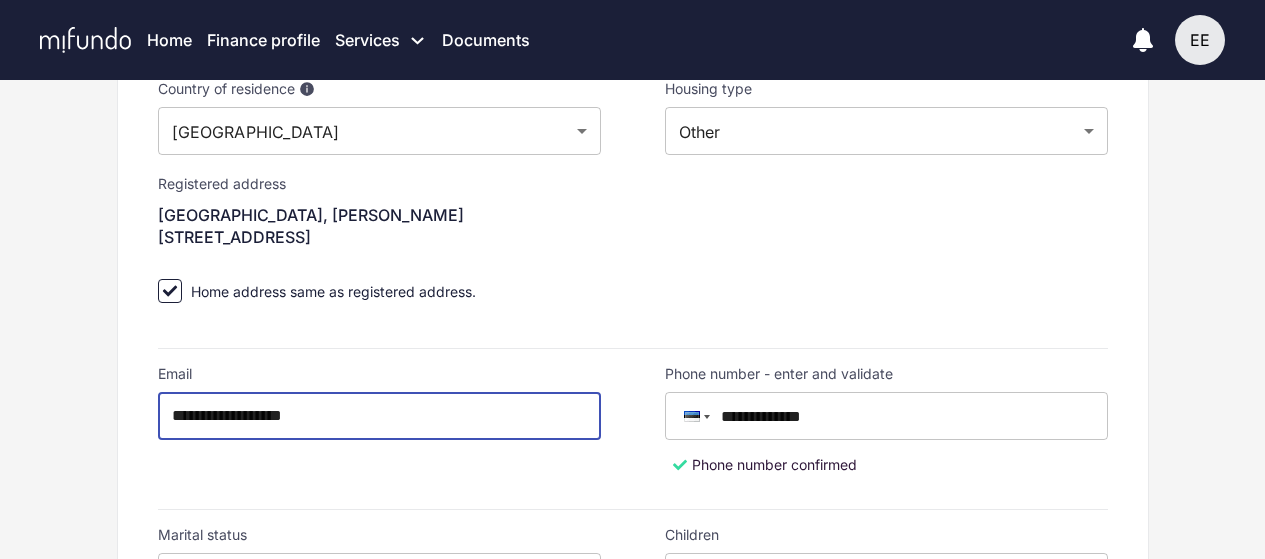 drag, startPoint x: 202, startPoint y: 410, endPoint x: 121, endPoint y: 395, distance: 82.37718 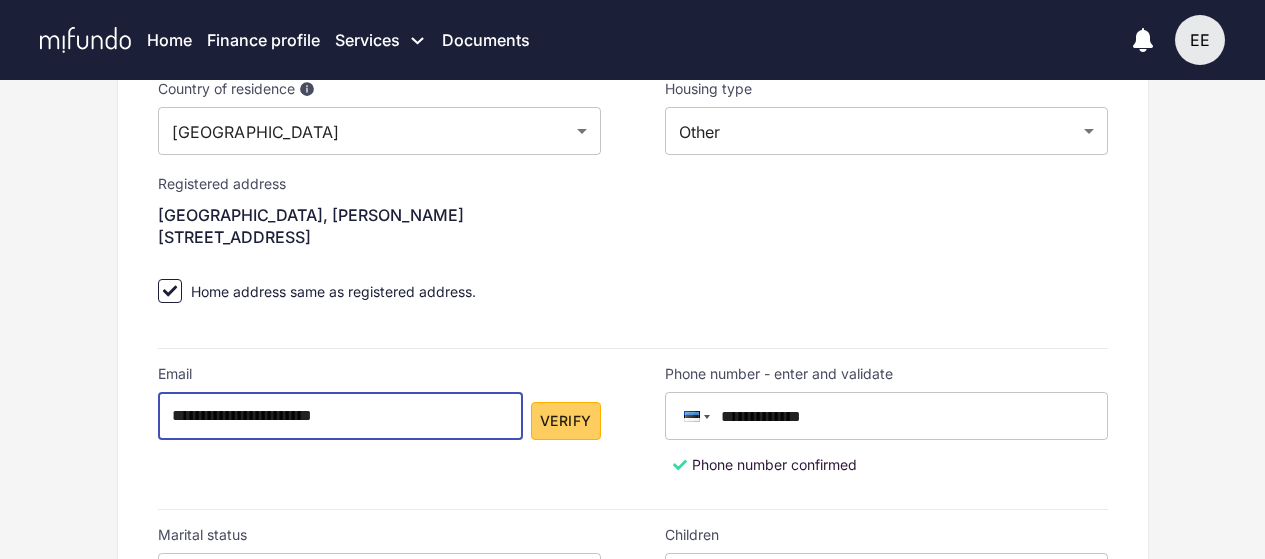 type on "**********" 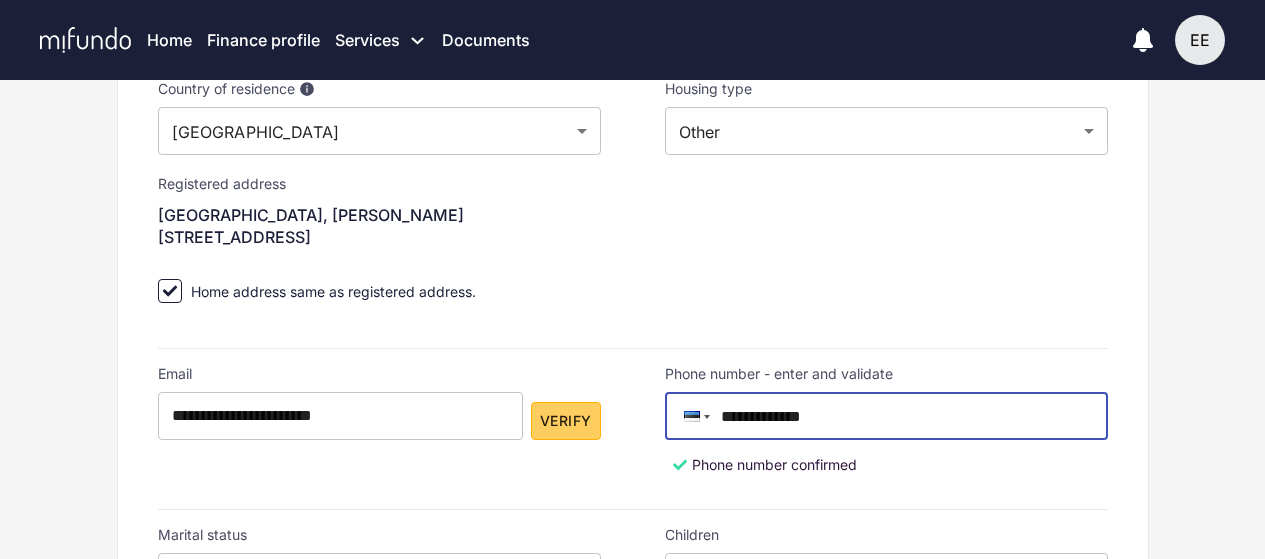 drag, startPoint x: 852, startPoint y: 412, endPoint x: 776, endPoint y: 408, distance: 76.105194 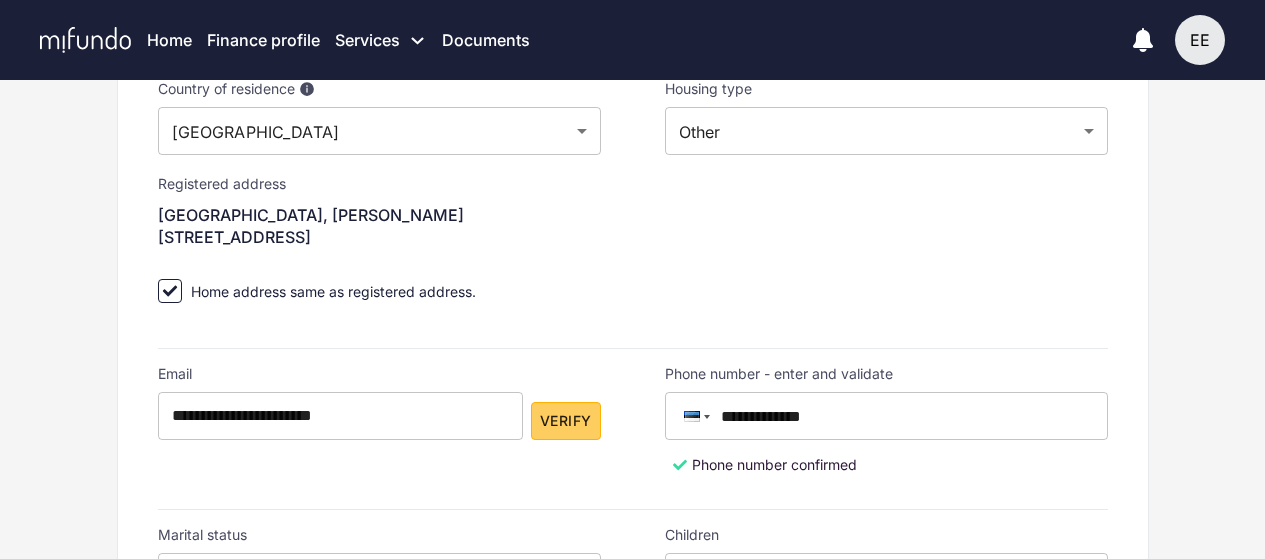 click on "EE" at bounding box center (1200, 40) 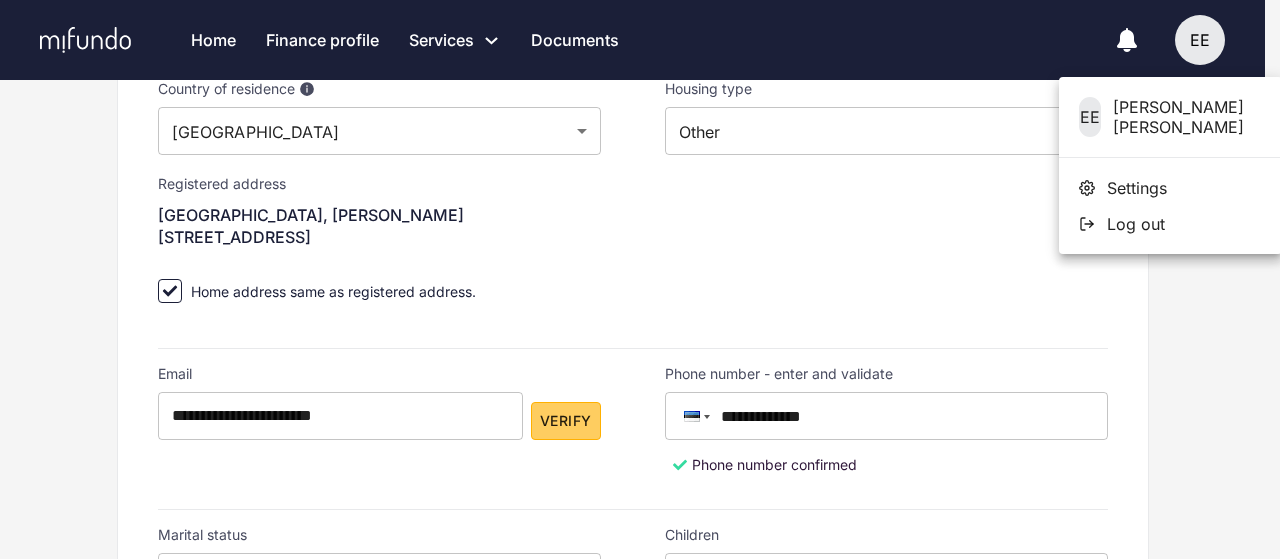 click on "Log out" at bounding box center (1136, 224) 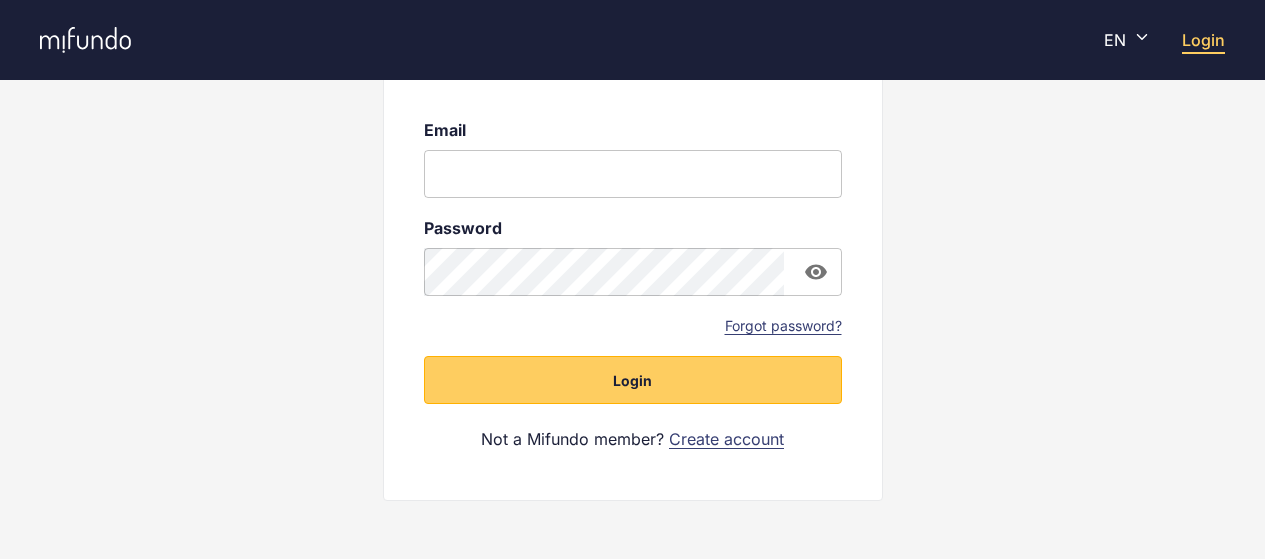 scroll, scrollTop: 392, scrollLeft: 0, axis: vertical 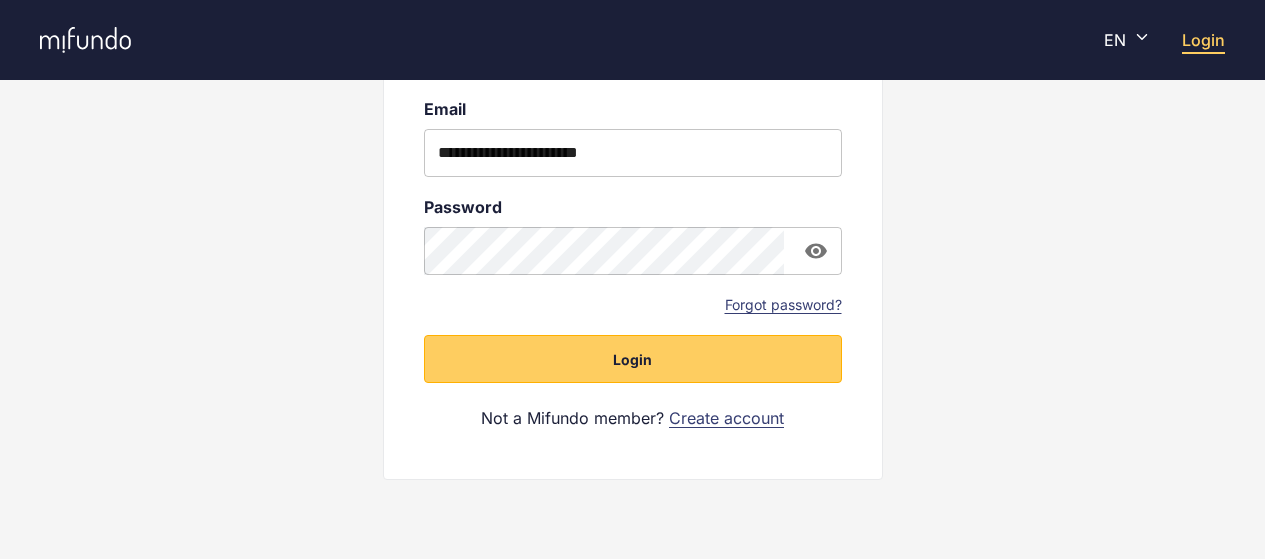 click on "Create account" at bounding box center (726, 418) 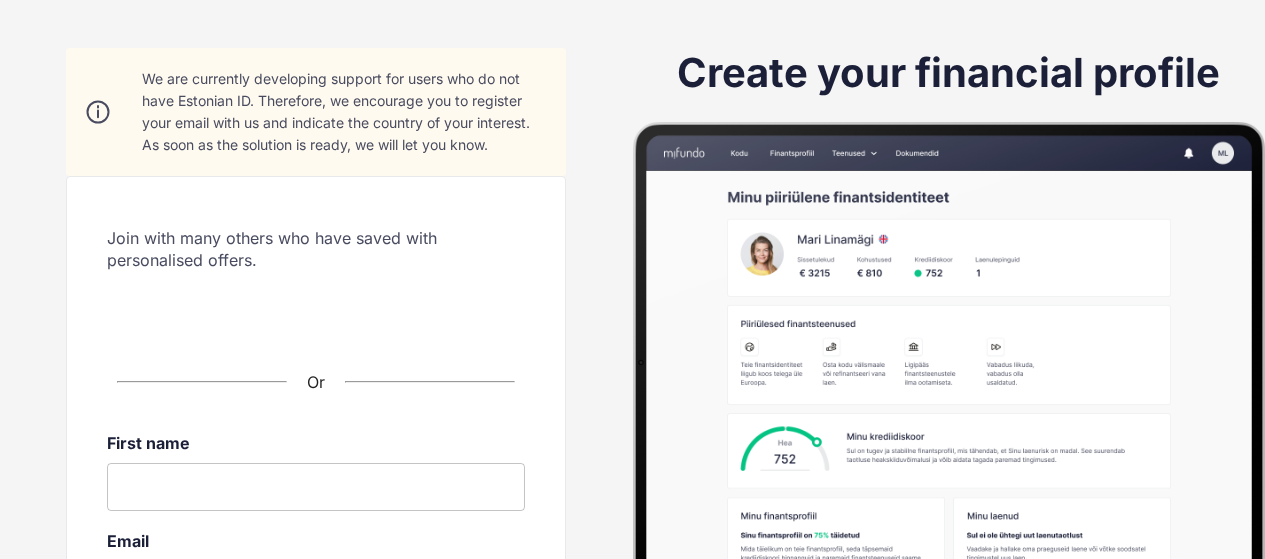 scroll, scrollTop: 200, scrollLeft: 0, axis: vertical 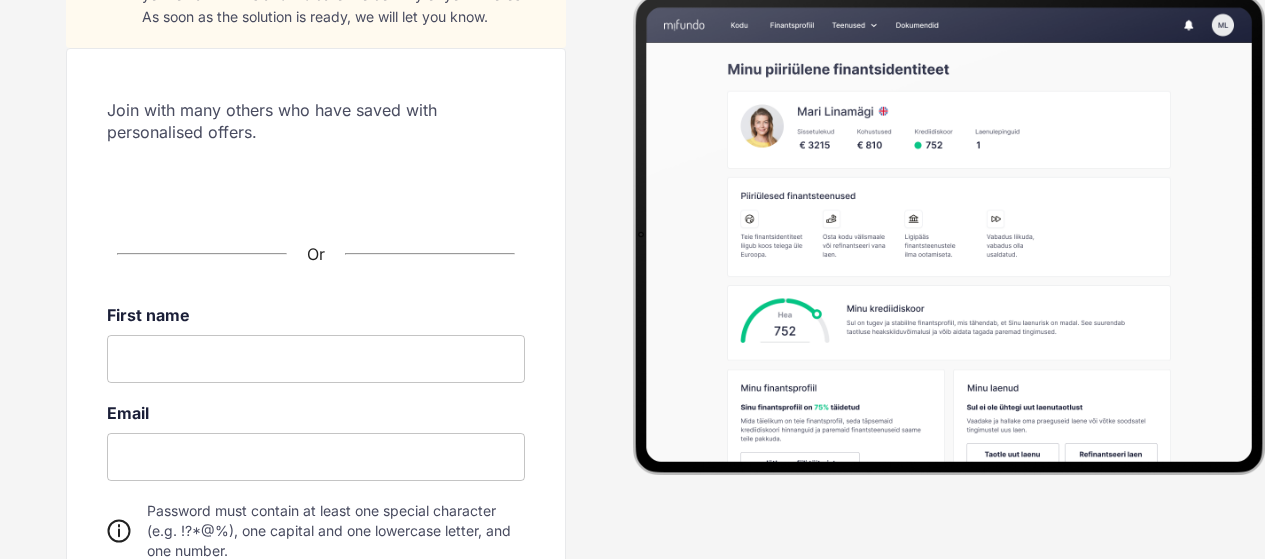 click at bounding box center [316, 359] 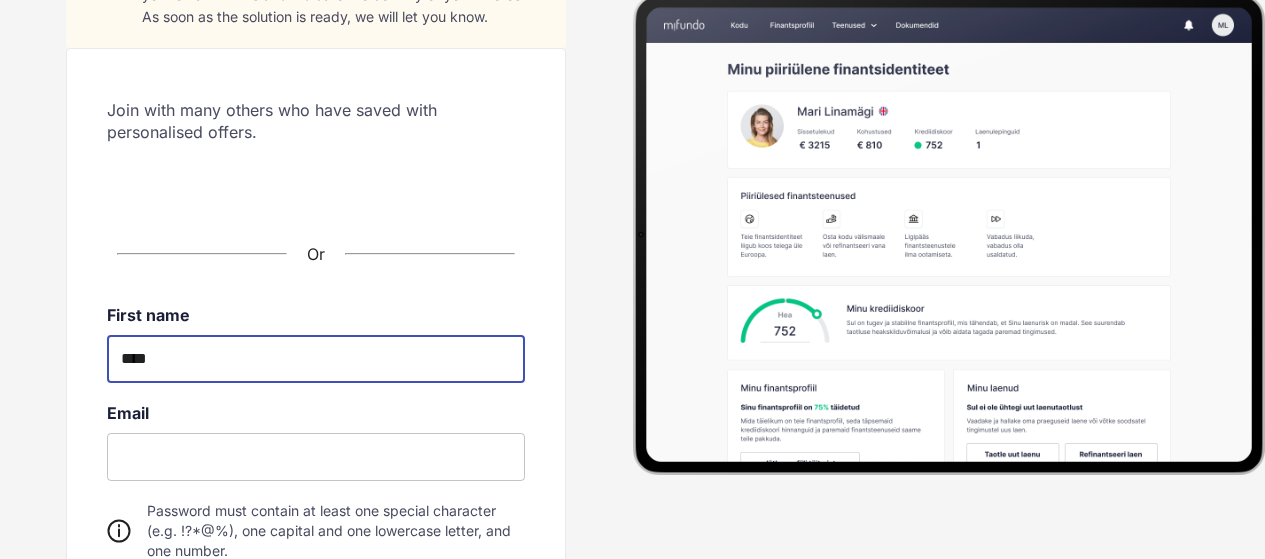type on "****" 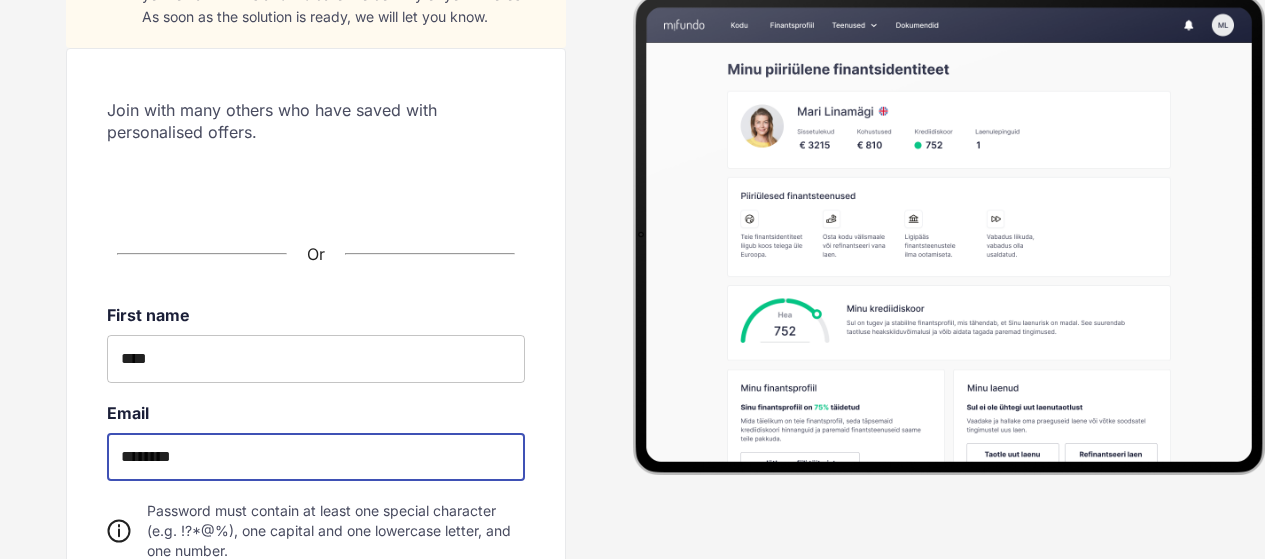 type on "**********" 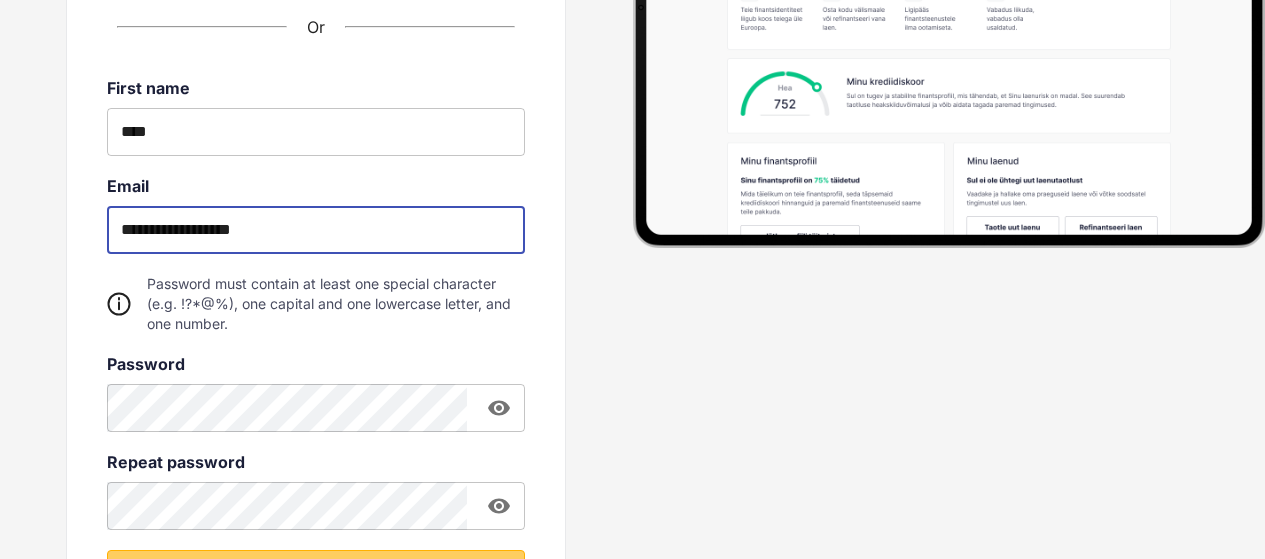 scroll, scrollTop: 500, scrollLeft: 0, axis: vertical 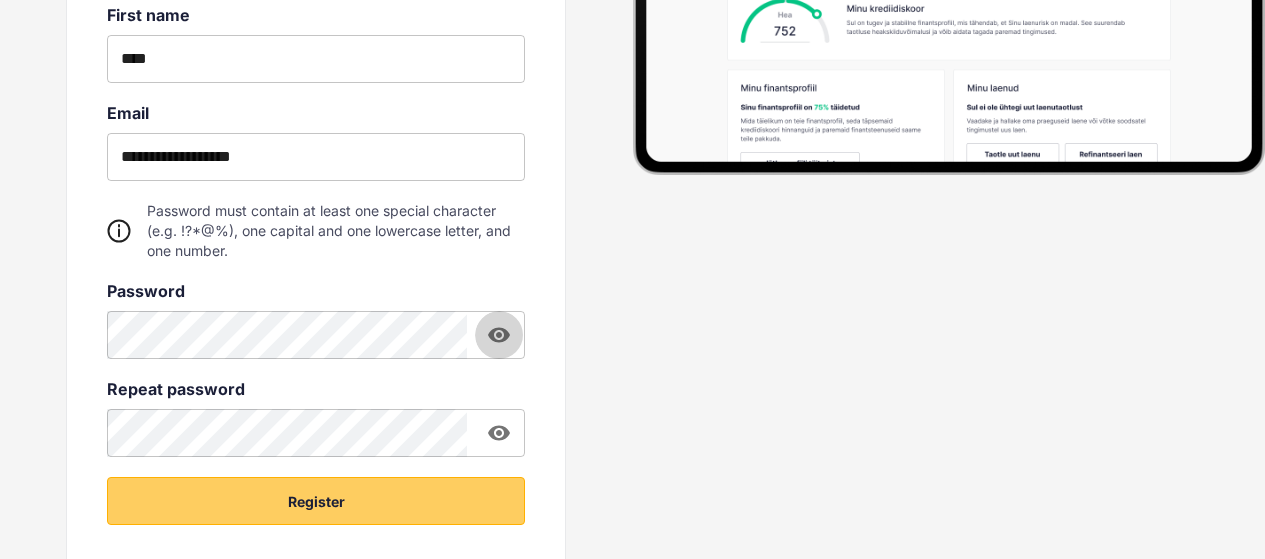 click 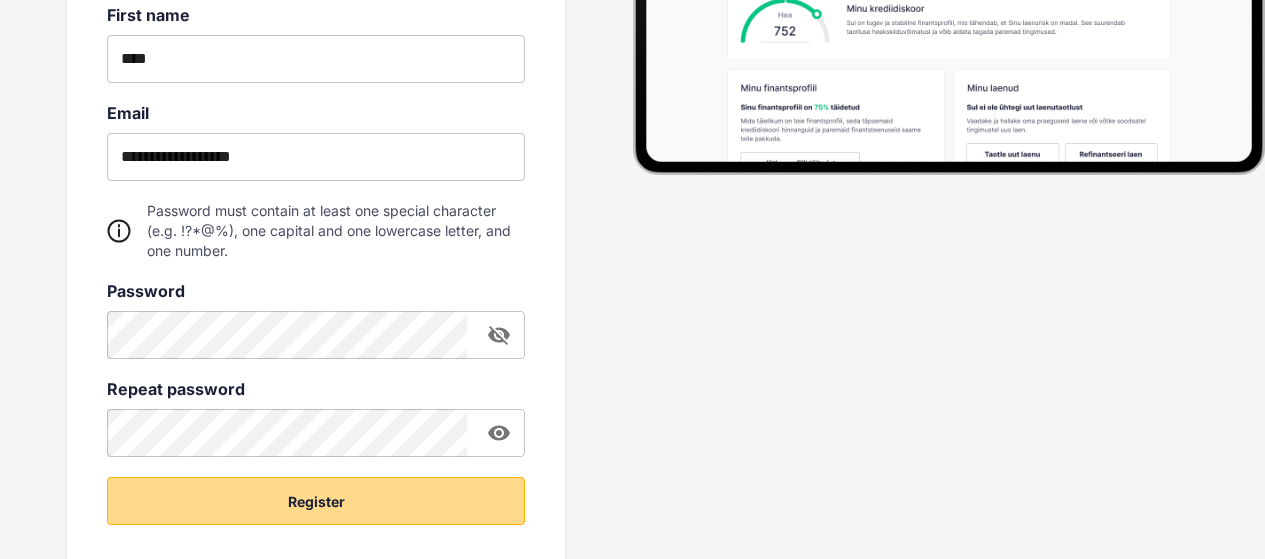click on "Register" at bounding box center (316, 501) 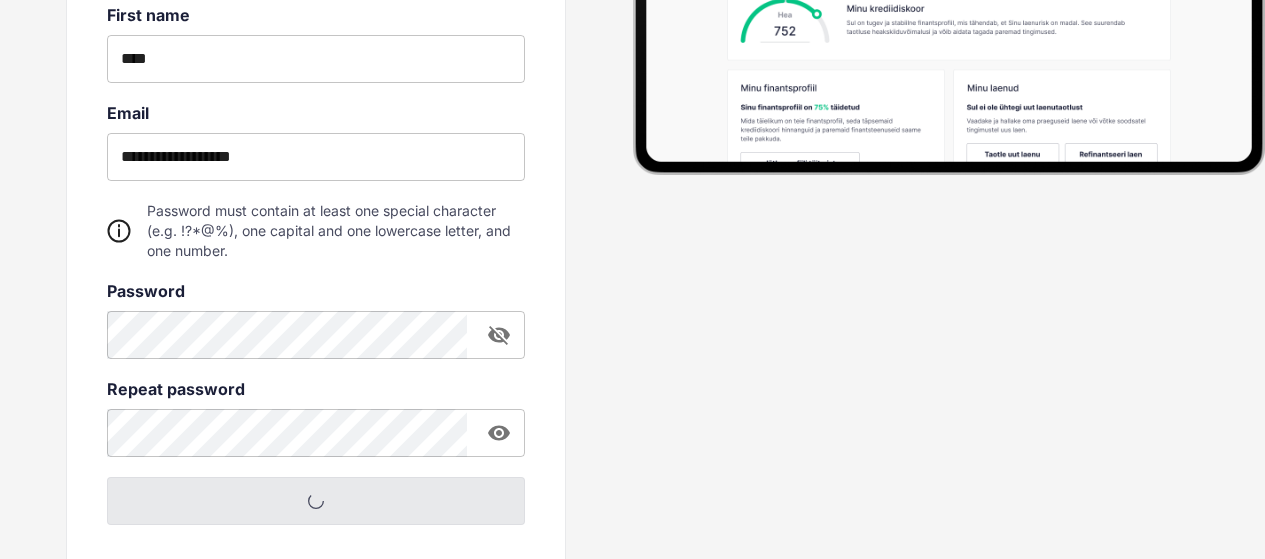 scroll, scrollTop: 116, scrollLeft: 0, axis: vertical 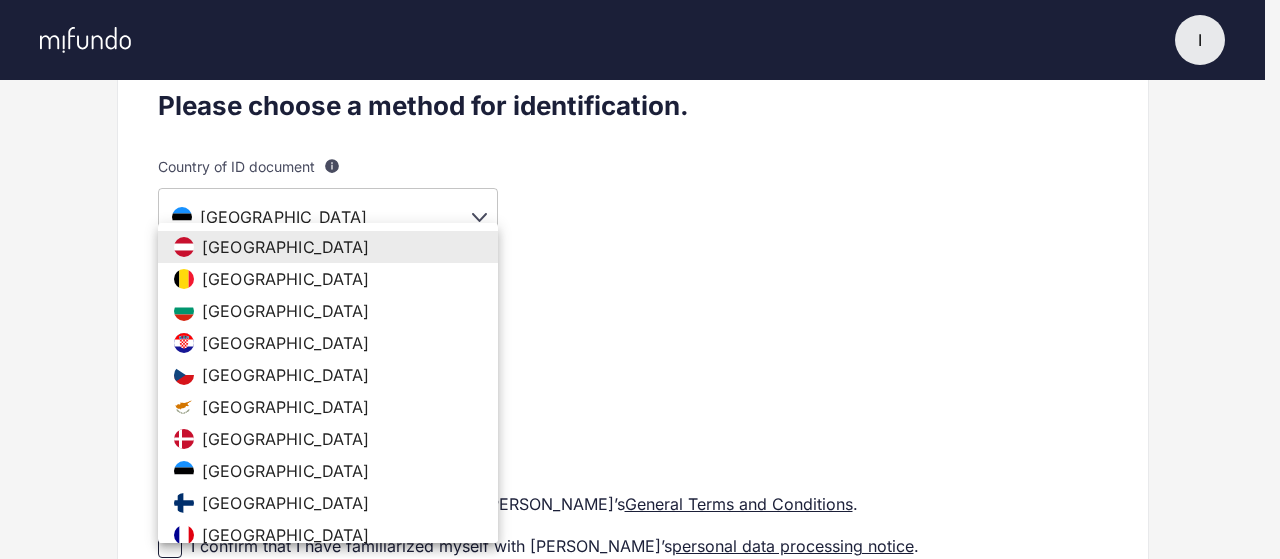 click on "I I Imot   Settings Log out Profile setup Licensed by FSA Secure platform Compliant with GDPR We're still expanding! We're continuously developing our product, and our service is currently available in a limited number of countries. If we don’t offer our product in your country yet, you’ll be added to our waitlist and notified as soon as it becomes available for you. Please choose a method for identification. Country of ID document For example, your passport or your ID card is usually issued by your country of your citizenship. [DEMOGRAPHIC_DATA]'s passport or ID card is issued by the country of residence. Please note that document providing evidence of your identity must include your photo. [DEMOGRAPHIC_DATA] ** ​ Country of residence  * ​ ​ Which Mifundo’s product would you like to use?  * ​ ​ I confirm that I have read and I accept [PERSON_NAME]’s  General Terms and Conditions . I confirm that I have familiarized myself with [PERSON_NAME]’s  personal data processing notice .
Smart-ID Mobile-ID ID card Algtekst" at bounding box center (640, -21) 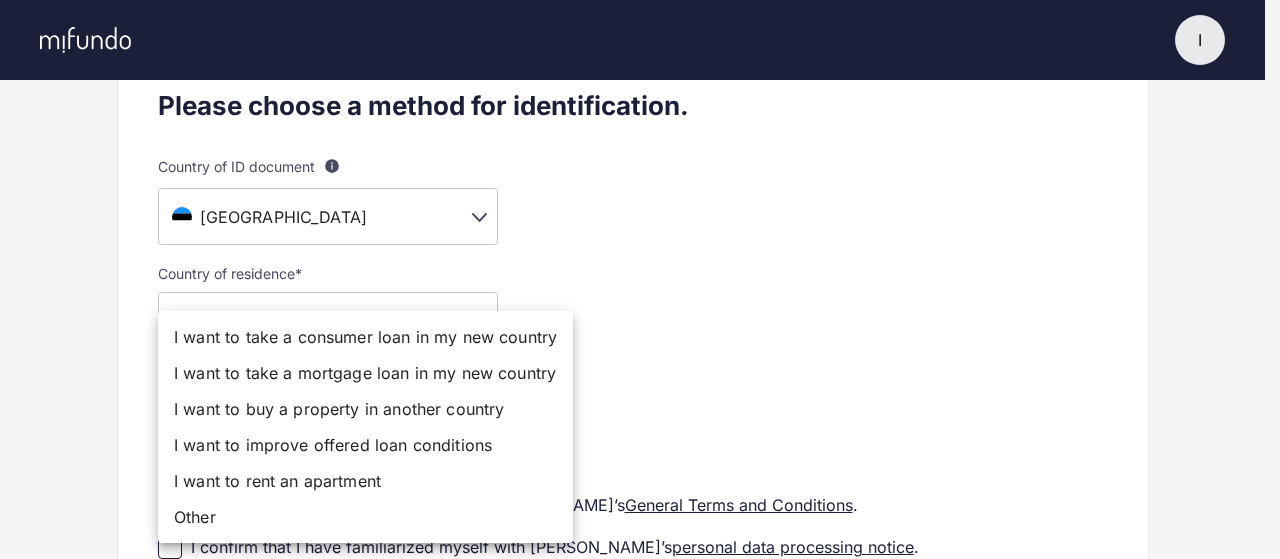 click on "I I Imot   Settings Log out Profile setup Licensed by FSA Secure platform Compliant with GDPR We're still expanding! We're continuously developing our product, and our service is currently available in a limited number of countries. If we don’t offer our product in your country yet, you’ll be added to our waitlist and notified as soon as it becomes available for you. Please choose a method for identification. Country of ID document For example, your passport or your ID card is usually issued by your country of your citizenship. [DEMOGRAPHIC_DATA]'s passport or ID card is issued by the country of residence. Please note that document providing evidence of your identity must include your photo. [DEMOGRAPHIC_DATA] ** ​ Country of residence  * [DEMOGRAPHIC_DATA] ** ​ Which Mifundo’s product would you like to use?  * ​ ​ I confirm that I have read and I accept [PERSON_NAME]’s  General Terms and Conditions . I confirm that I have familiarized myself with [PERSON_NAME]’s  personal data processing notice .
Smart-ID Mobile-ID ID card Other" at bounding box center [640, -21] 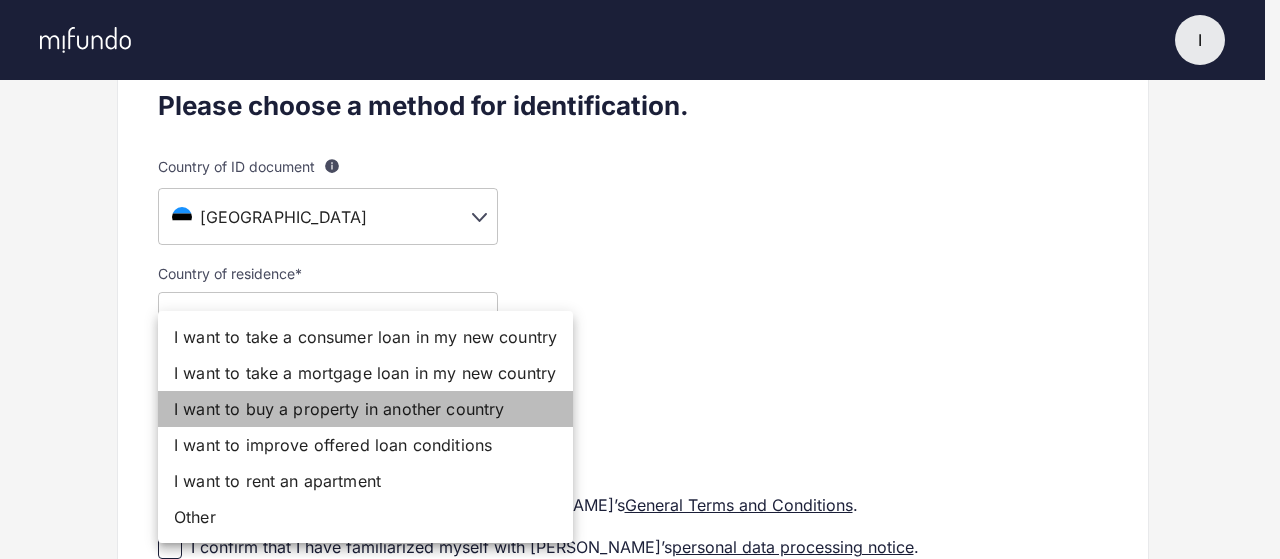 click on "I want to buy a property in another country" at bounding box center [365, 409] 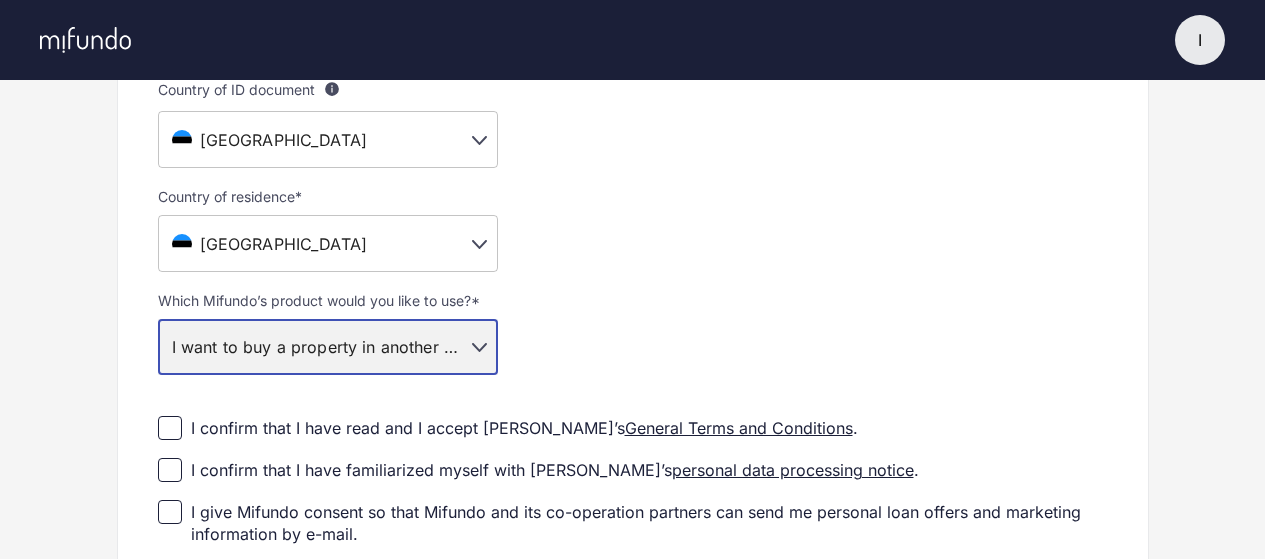 scroll, scrollTop: 400, scrollLeft: 0, axis: vertical 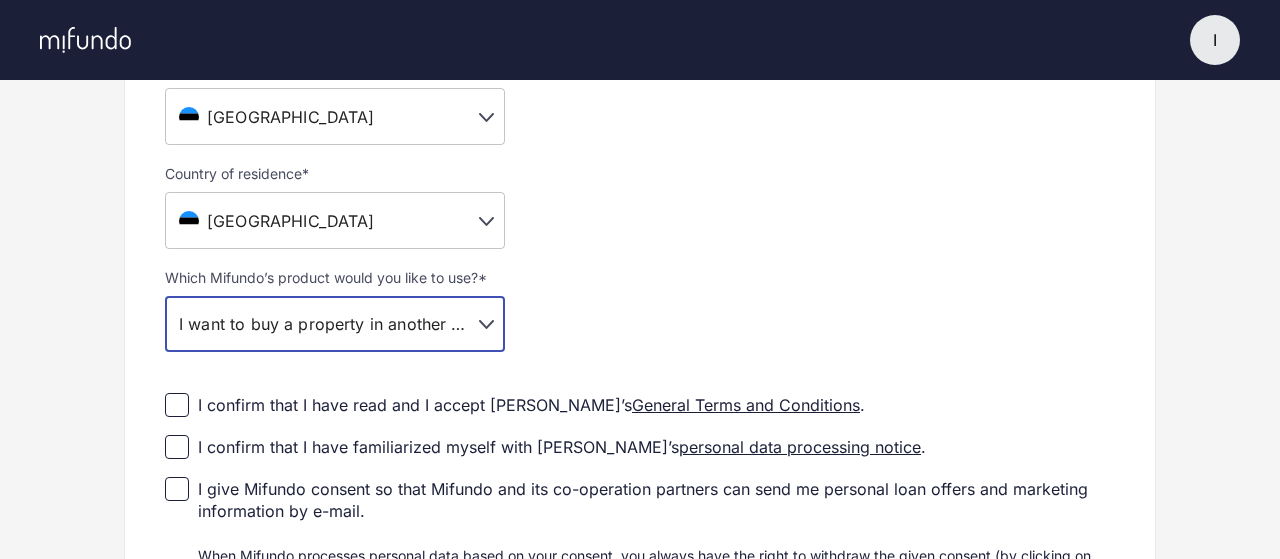 click on "**********" at bounding box center (640, -121) 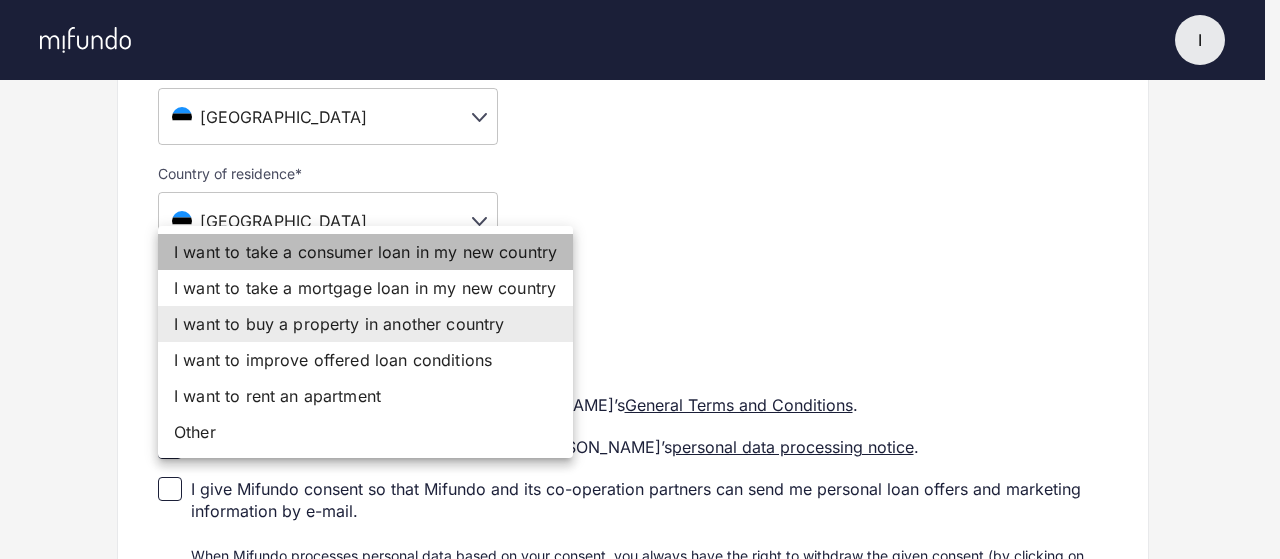 click on "I want to take a consumer loan in my new country" at bounding box center (365, 252) 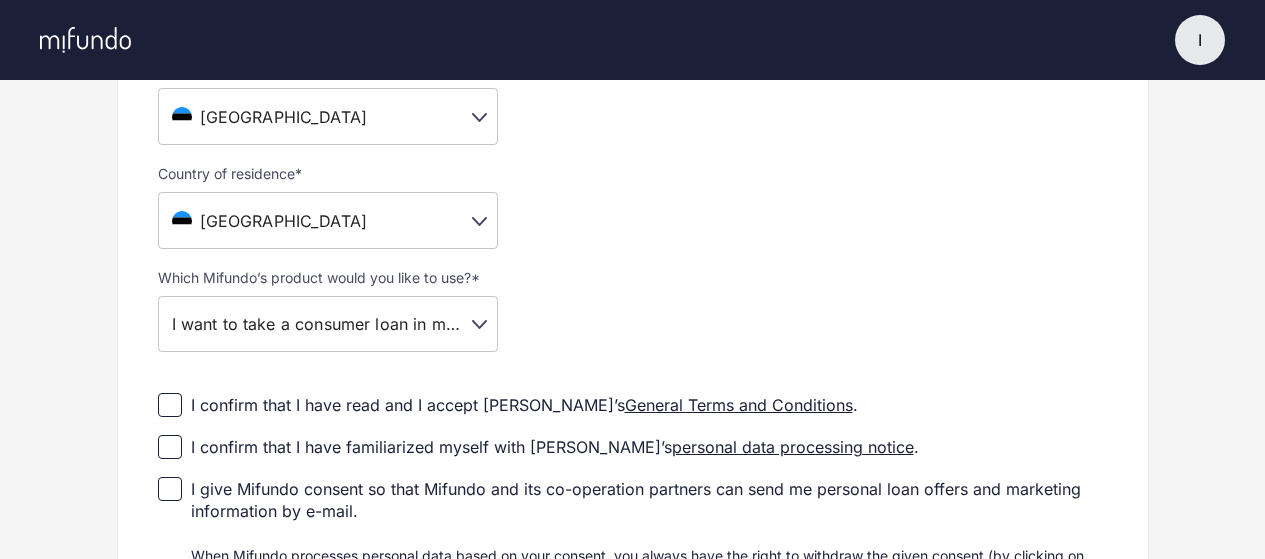 click on "**********" at bounding box center (633, 350) 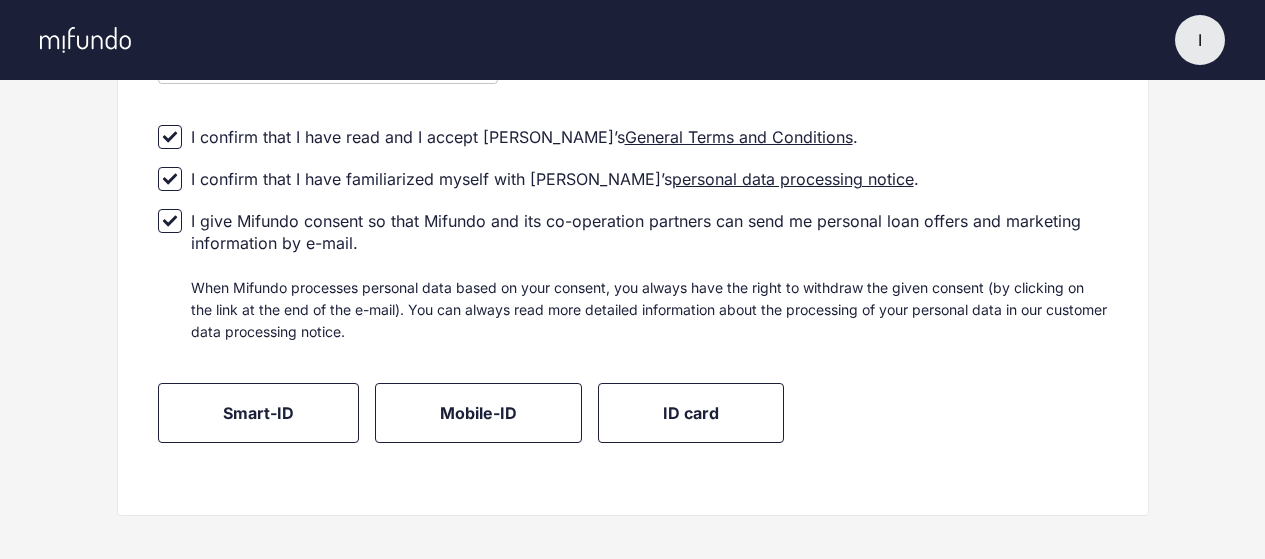 scroll, scrollTop: 689, scrollLeft: 0, axis: vertical 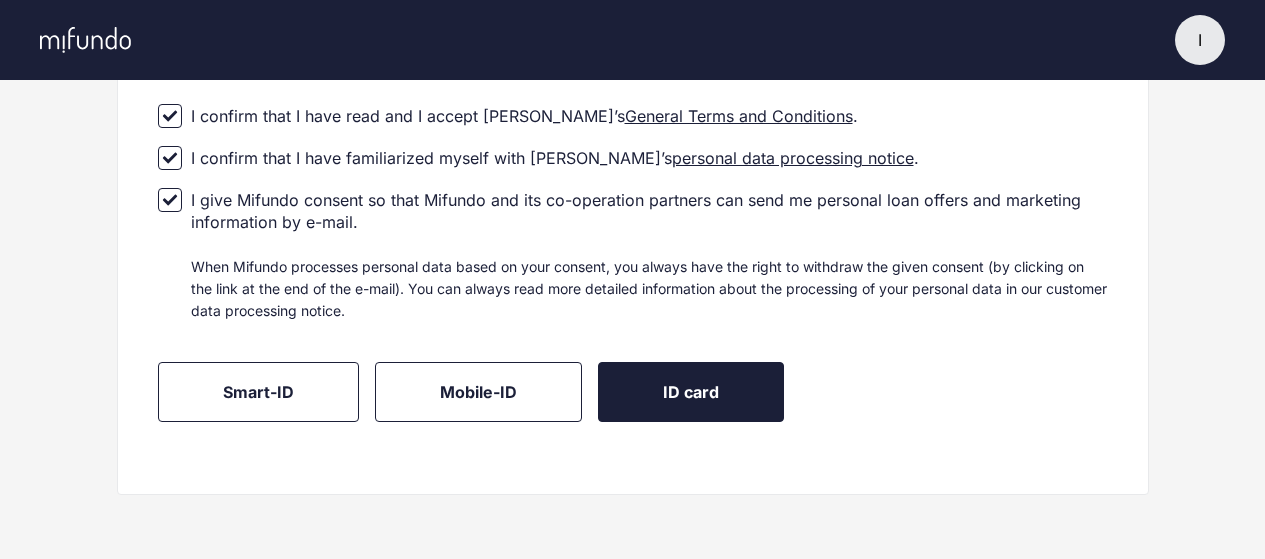 click on "ID card" at bounding box center (691, 392) 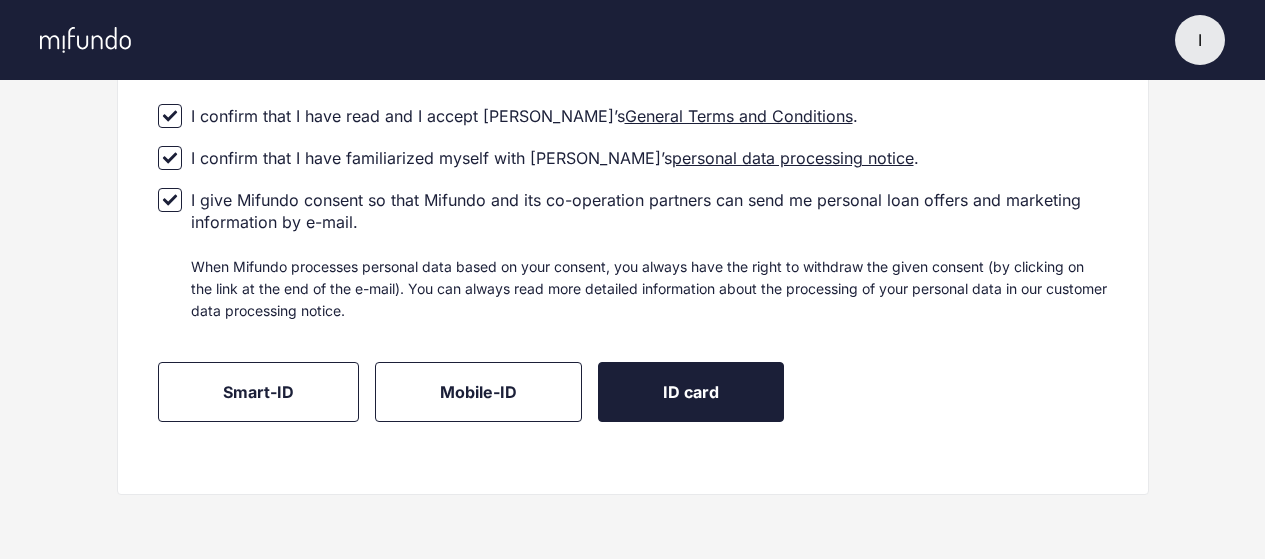 click on "ID card" at bounding box center (691, 392) 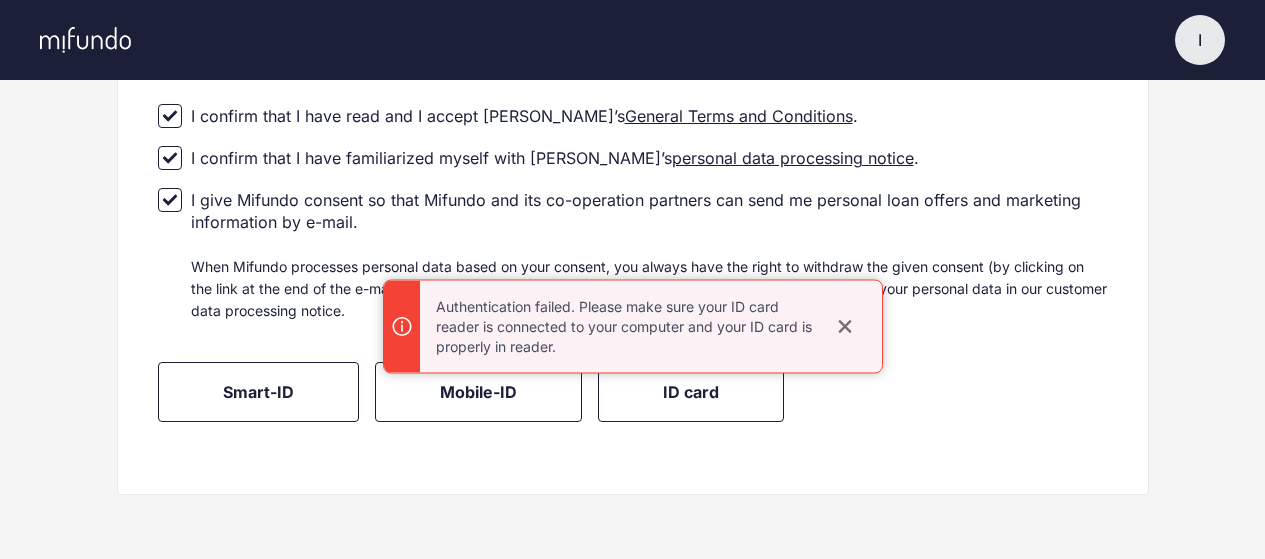 click 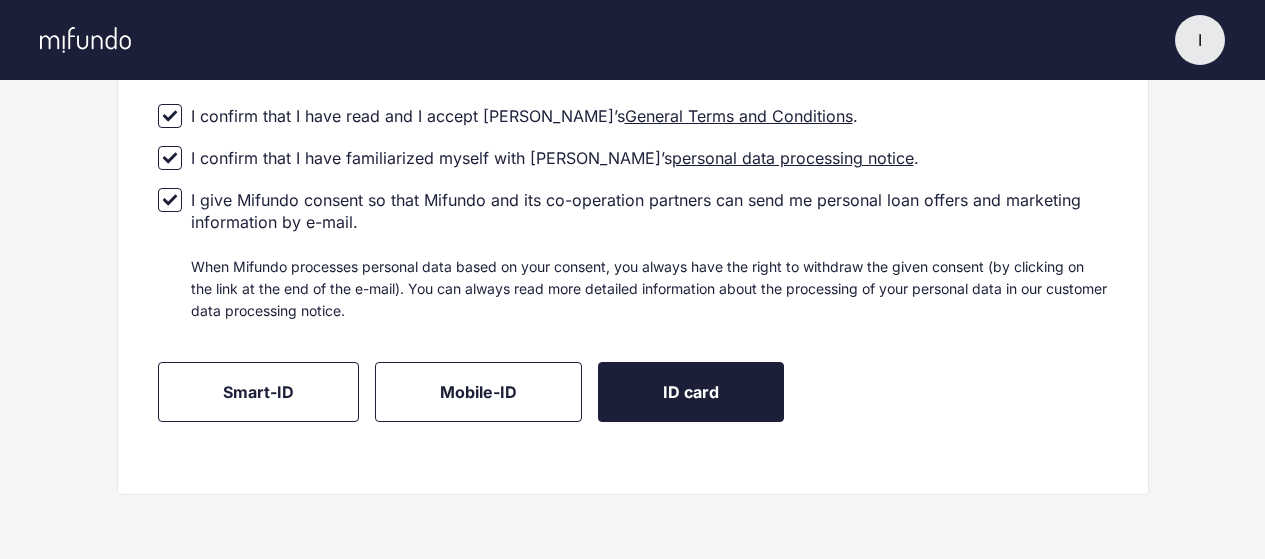 click on "ID card" at bounding box center [691, 392] 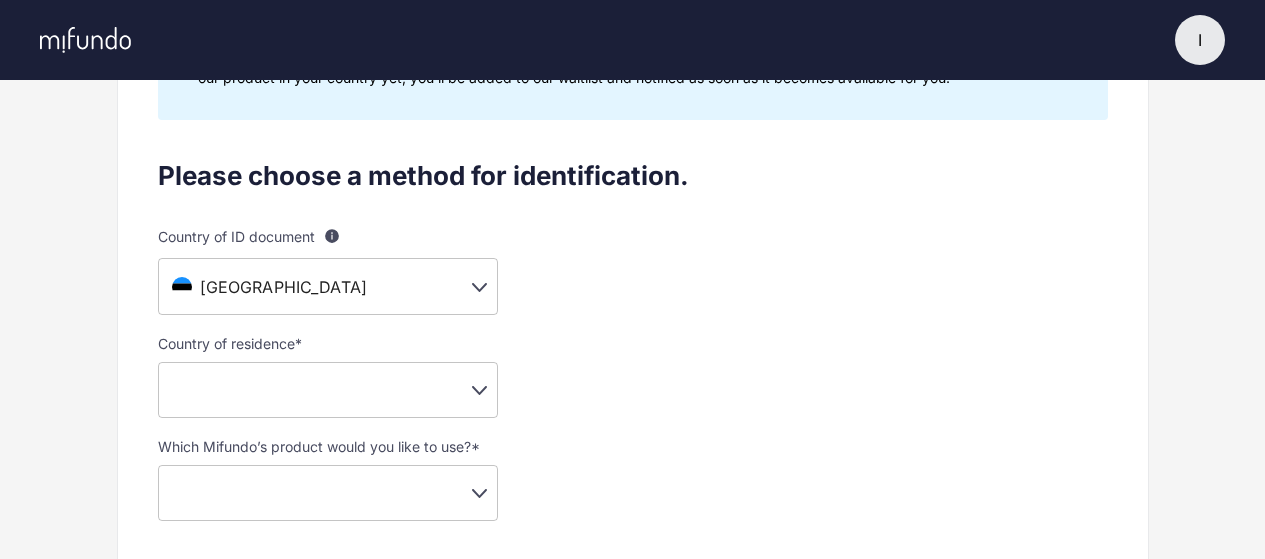 scroll, scrollTop: 268, scrollLeft: 0, axis: vertical 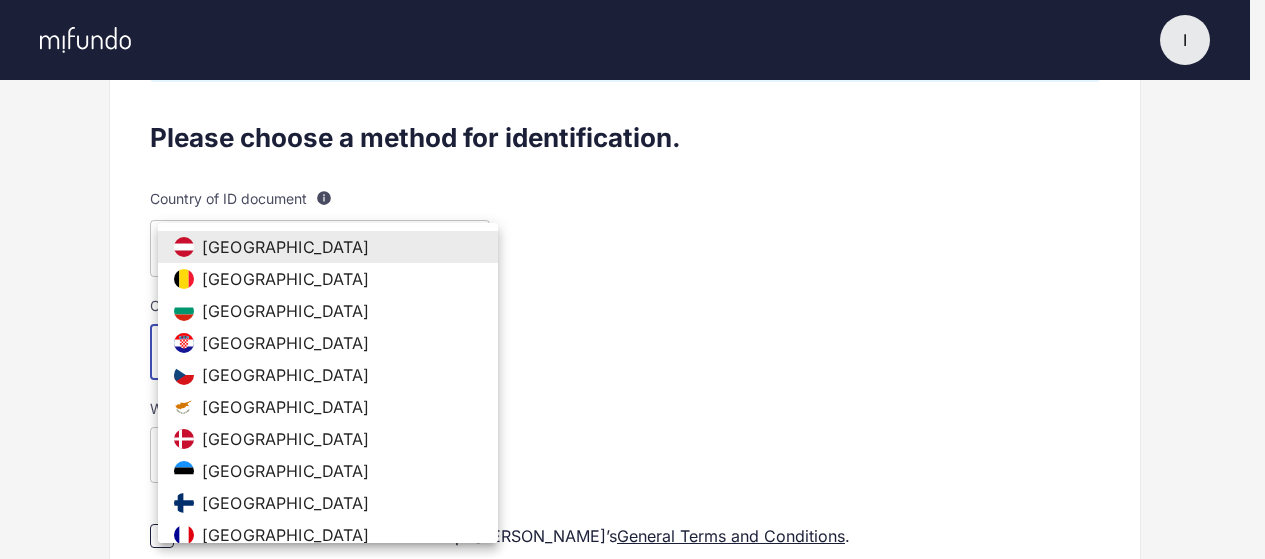click on "I I Imot   Settings Log out Profile setup Licensed by FSA Secure platform Compliant with GDPR We're still expanding! We're continuously developing our product, and our service is currently available in a limited number of countries. If we don’t offer our product in your country yet, you’ll be added to our waitlist and notified as soon as it becomes available for you. Please choose a method for identification. Country of ID document For example, your passport or your ID card is usually issued by your country of your citizenship. [DEMOGRAPHIC_DATA]'s passport or ID card is issued by the country of residence. Please note that document providing evidence of your identity must include your photo. [DEMOGRAPHIC_DATA] ** ​ Country of residence  * ​ ​ Which Mifundo’s product would you like to use?  * ​ ​ I confirm that I have read and I accept [PERSON_NAME]’s  General Terms and Conditions . I confirm that I have familiarized myself with [PERSON_NAME]’s  personal data processing notice .
Smart-ID Mobile-ID ID card Algtekst" at bounding box center (632, 11) 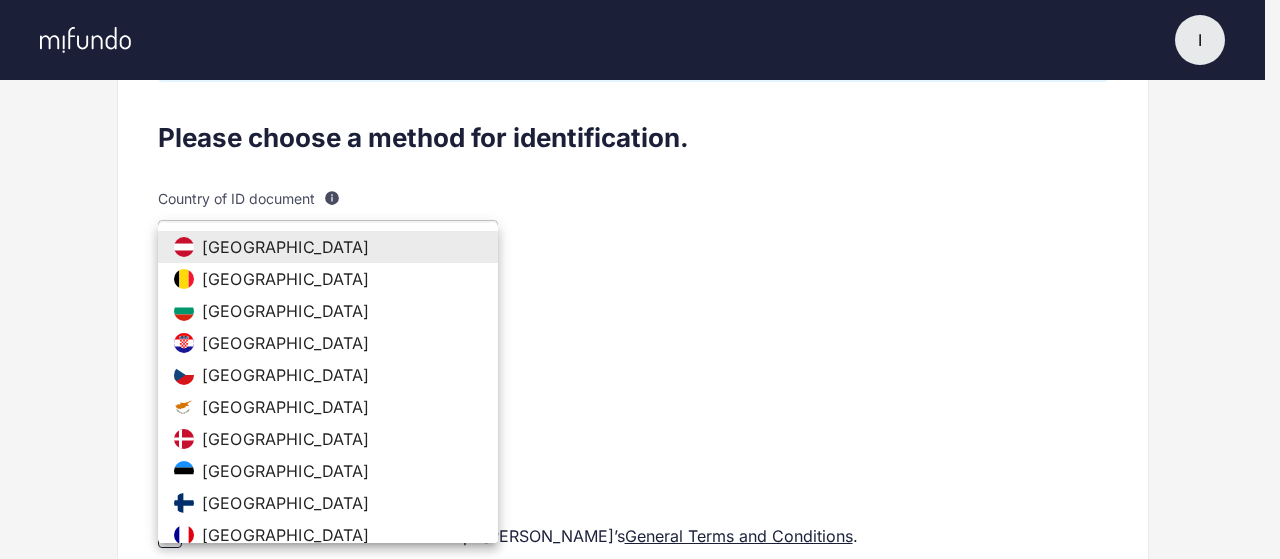 click on "[GEOGRAPHIC_DATA]" at bounding box center [286, 471] 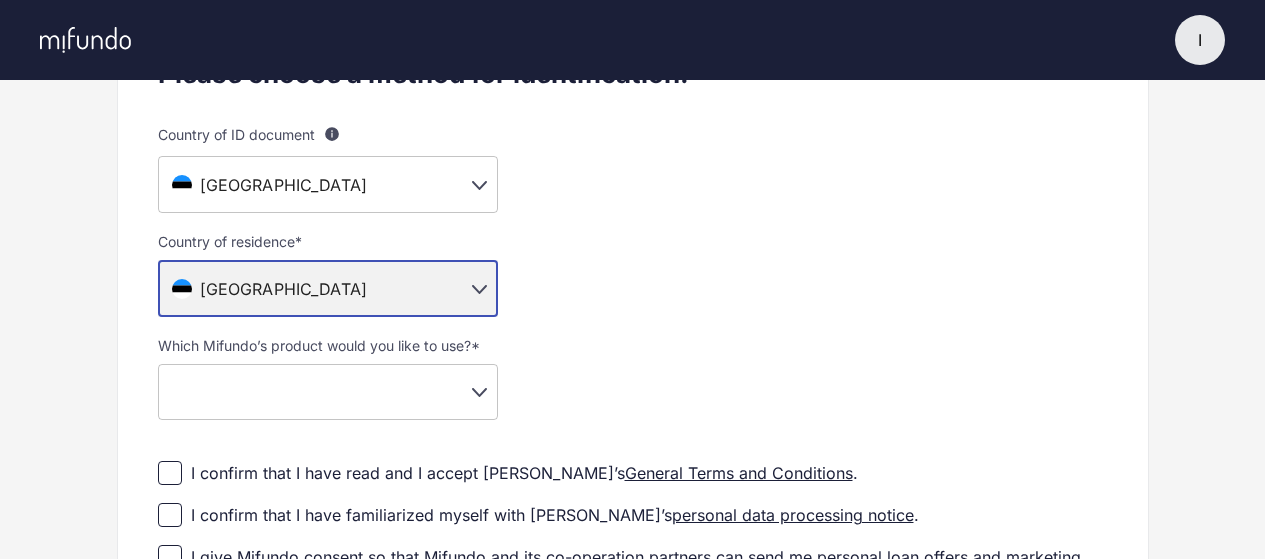 scroll, scrollTop: 368, scrollLeft: 0, axis: vertical 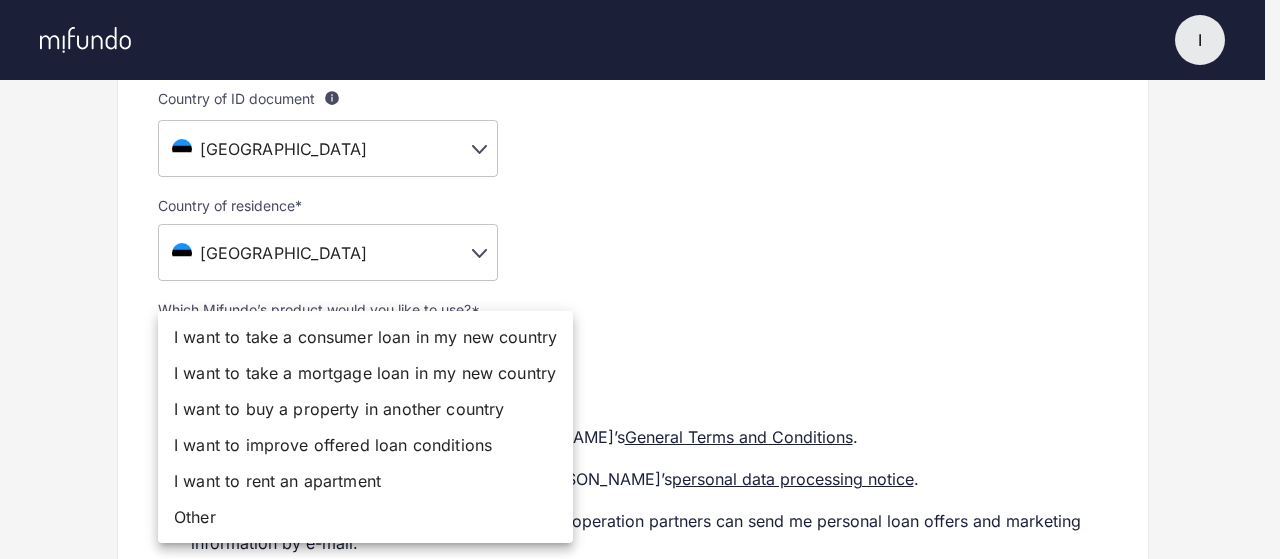 click on "I I Imot   Settings Log out Profile setup Licensed by FSA Secure platform Compliant with GDPR We're still expanding! We're continuously developing our product, and our service is currently available in a limited number of countries. If we don’t offer our product in your country yet, you’ll be added to our waitlist and notified as soon as it becomes available for you. Please choose a method for identification. Country of ID document For example, your passport or your ID card is usually issued by your country of your citizenship. [DEMOGRAPHIC_DATA]'s passport or ID card is issued by the country of residence. Please note that document providing evidence of your identity must include your photo. [DEMOGRAPHIC_DATA] ** ​ Country of residence  * [DEMOGRAPHIC_DATA] ** ​ Which Mifundo’s product would you like to use?  * ​ ​ I confirm that I have read and I accept [PERSON_NAME]’s  General Terms and Conditions . I confirm that I have familiarized myself with [PERSON_NAME]’s  personal data processing notice .
Smart-ID Mobile-ID ID card Other" at bounding box center [640, -89] 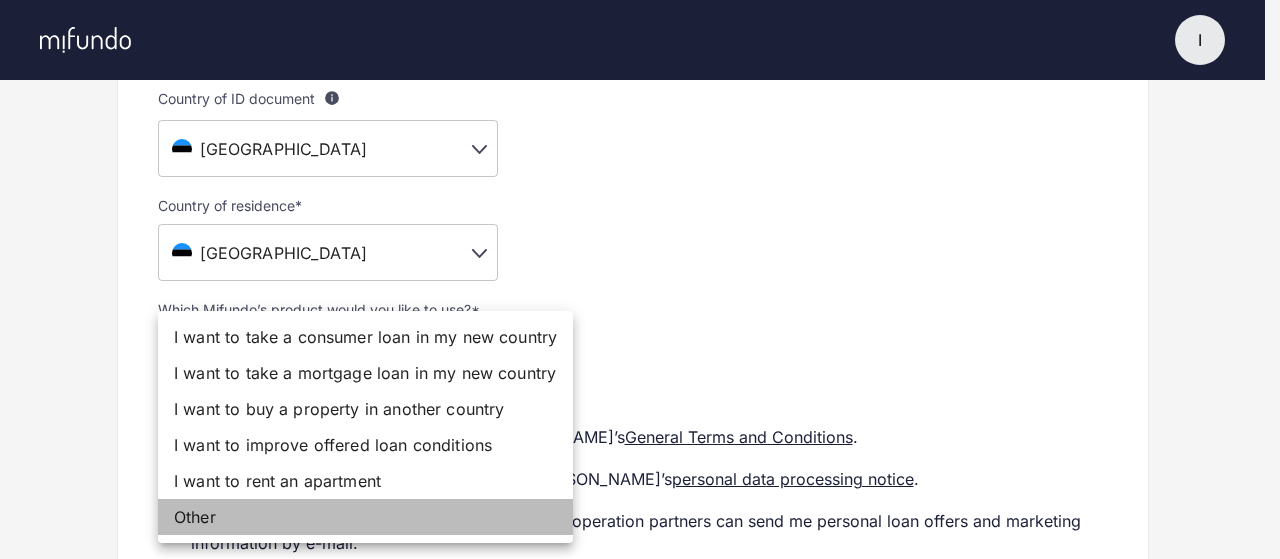 click on "Other" at bounding box center [365, 517] 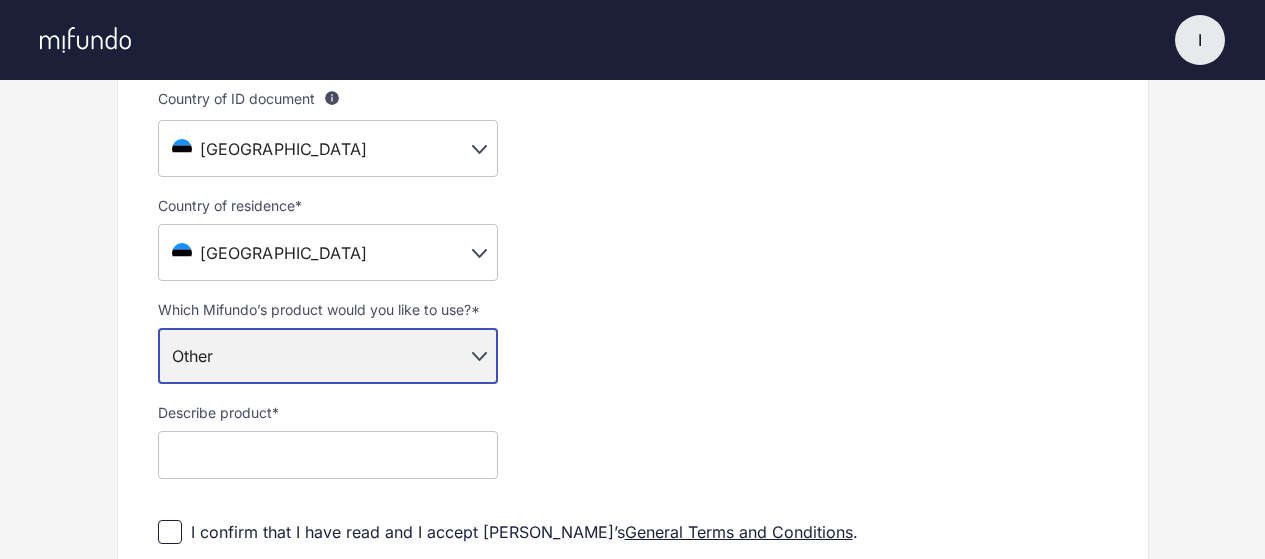 scroll, scrollTop: 468, scrollLeft: 0, axis: vertical 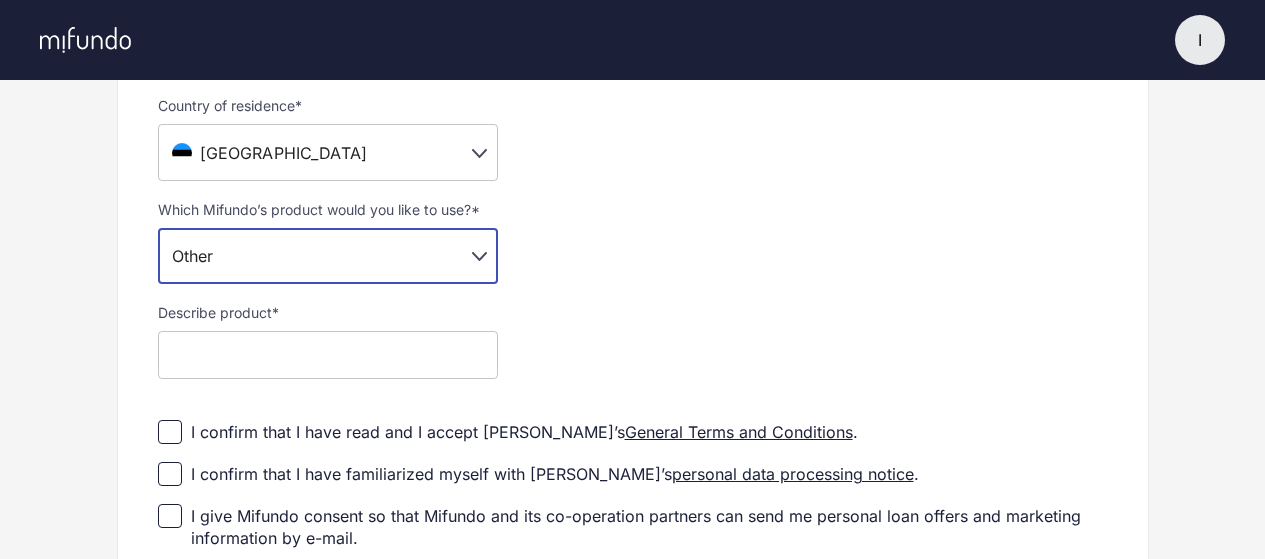 click at bounding box center (328, 355) 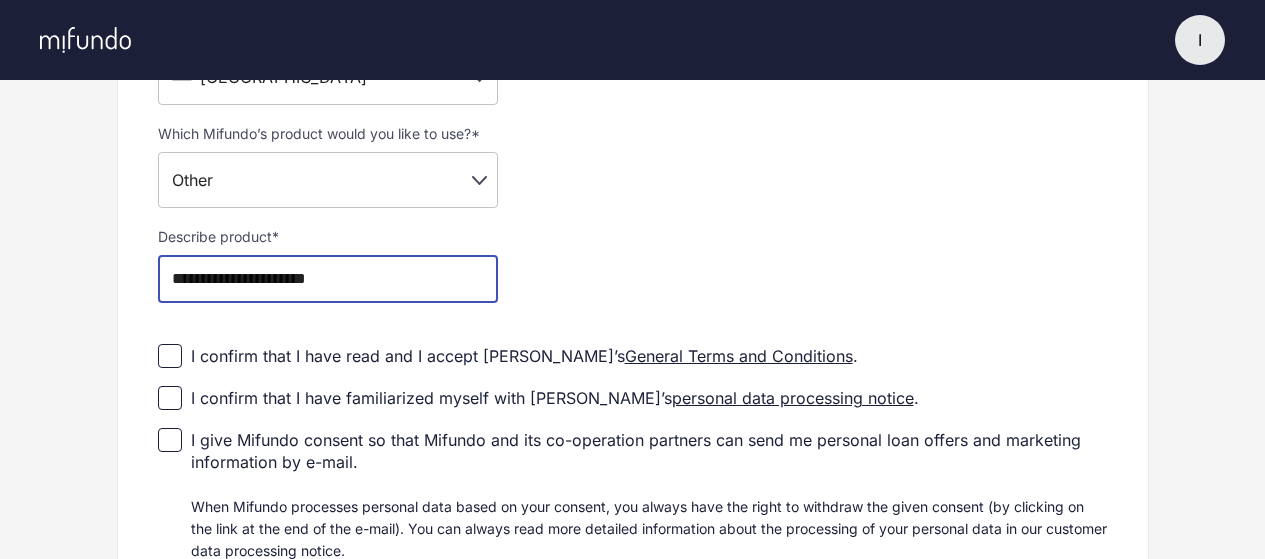 scroll, scrollTop: 568, scrollLeft: 0, axis: vertical 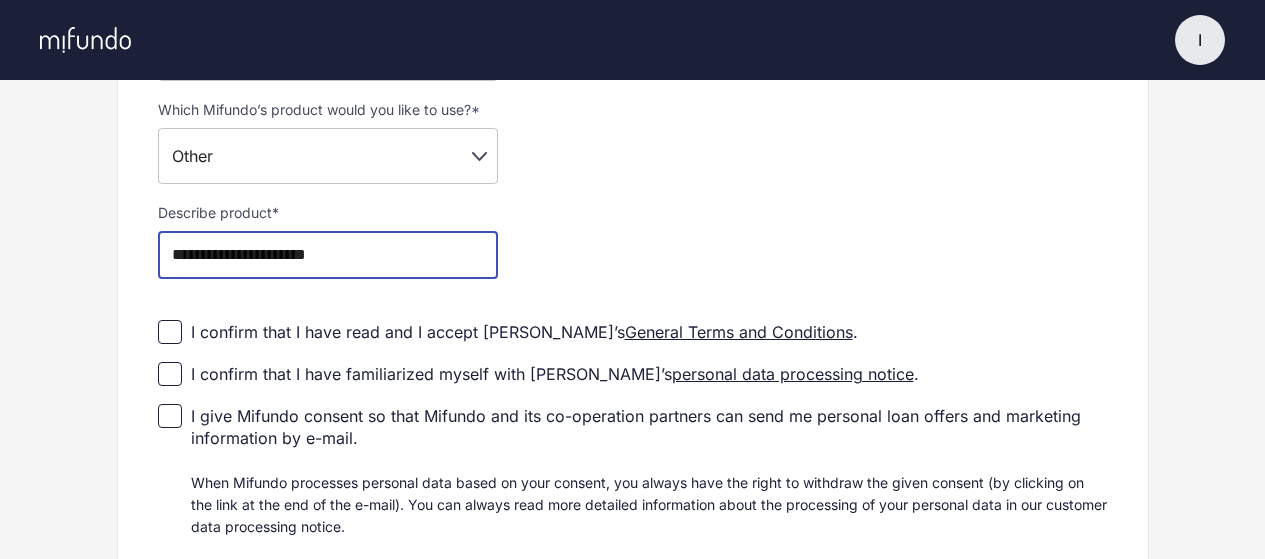 type on "**********" 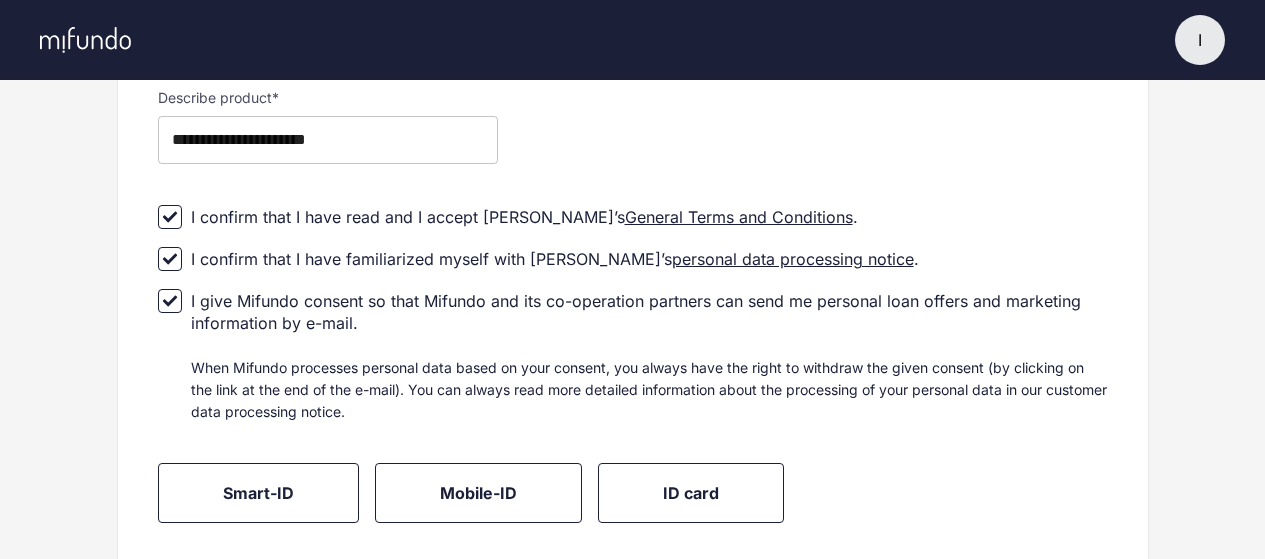 scroll, scrollTop: 784, scrollLeft: 0, axis: vertical 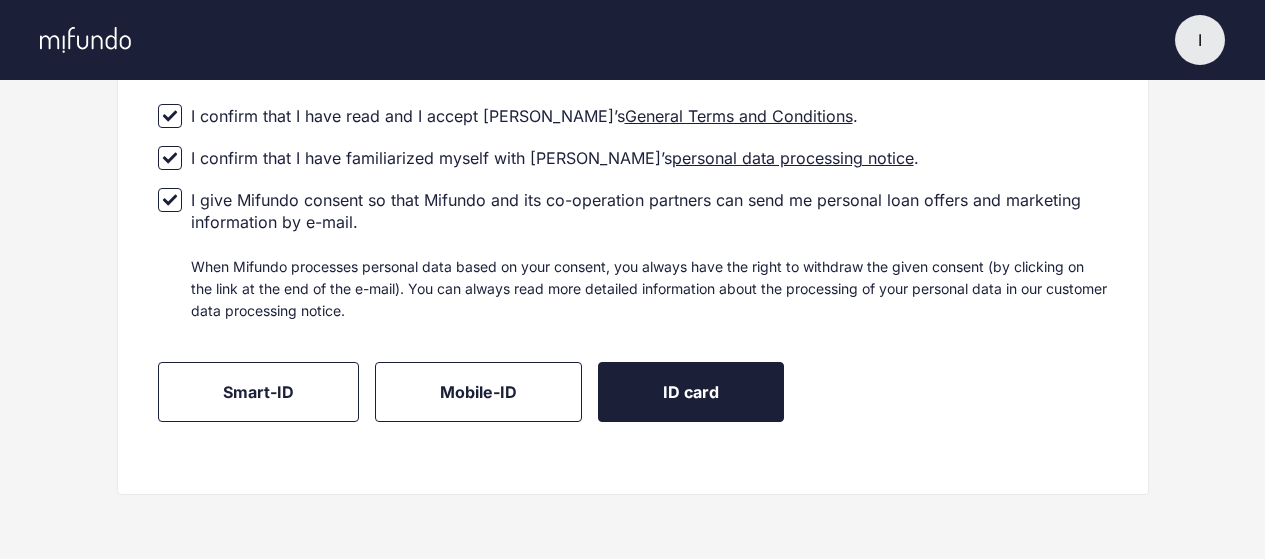 click on "ID card" at bounding box center (691, 392) 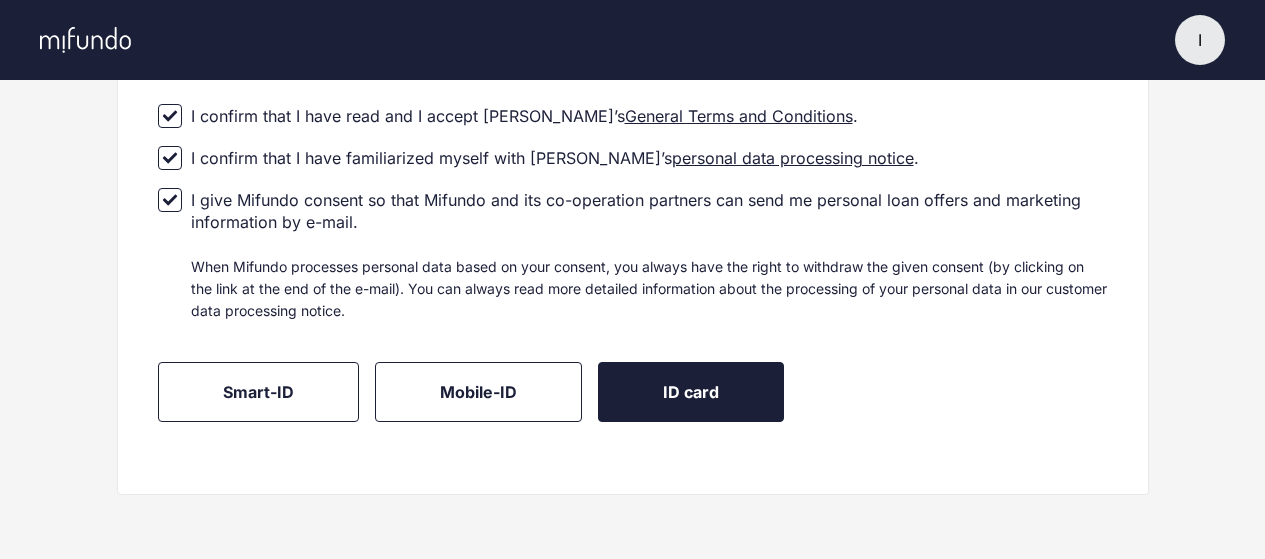 click on "ID card" at bounding box center [691, 392] 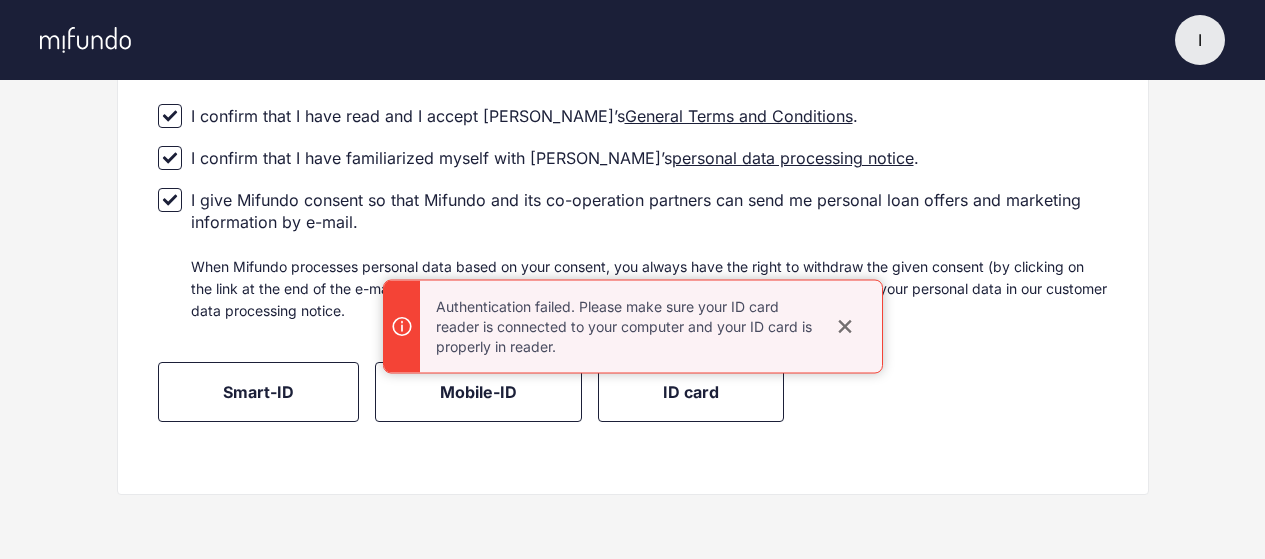 click at bounding box center [845, 327] 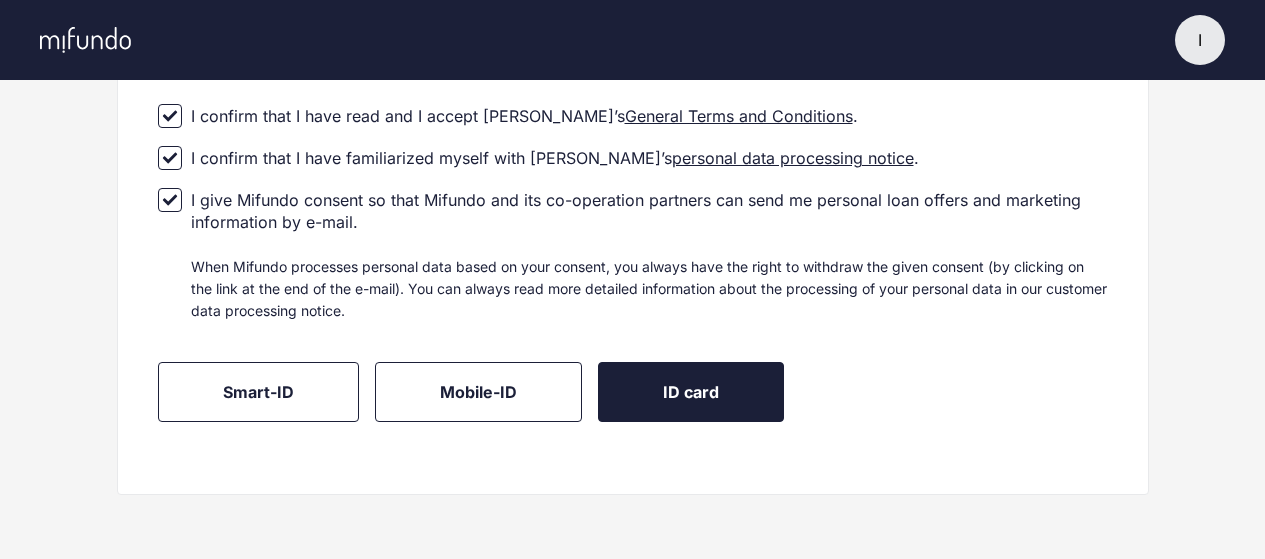 click on "ID card" at bounding box center (691, 392) 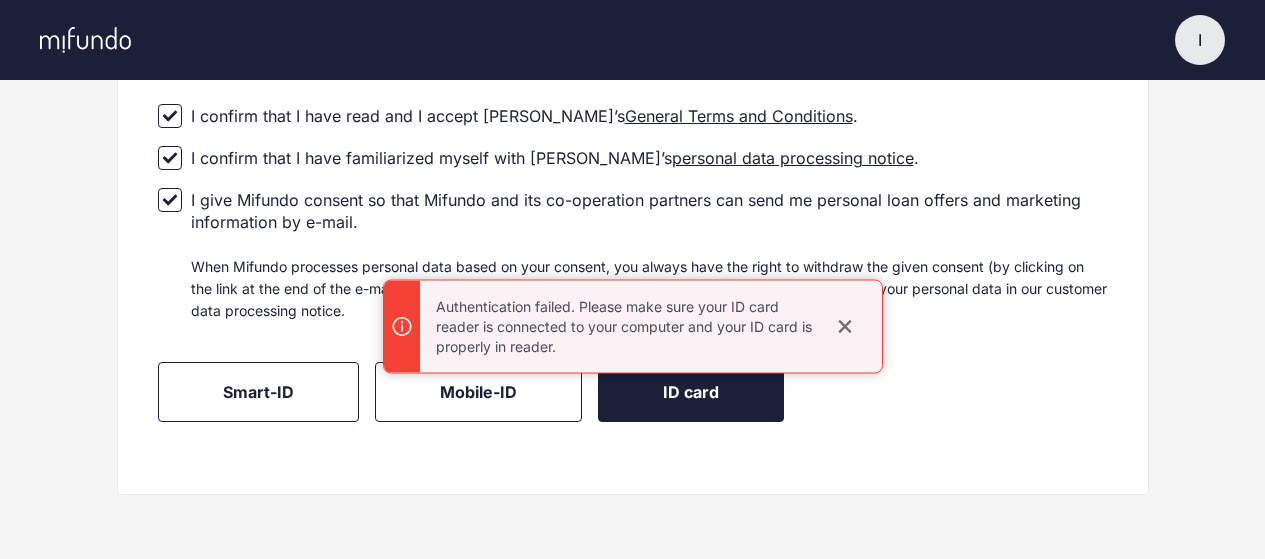 click on "ID card" at bounding box center [691, 392] 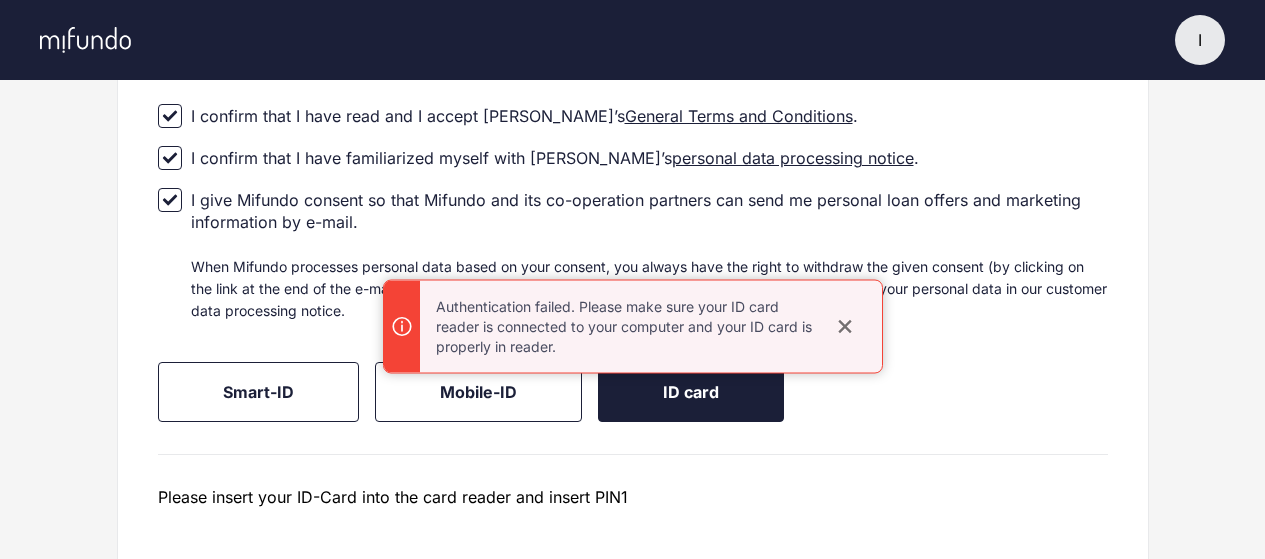 click on "ID card" at bounding box center (691, 392) 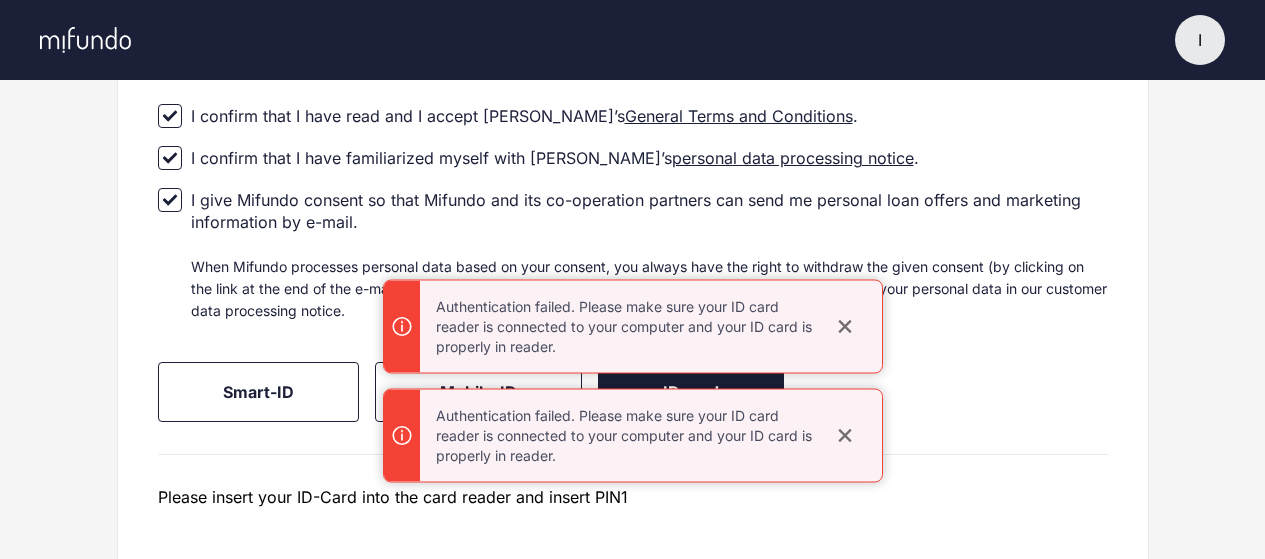 click on "ID card" at bounding box center [691, 392] 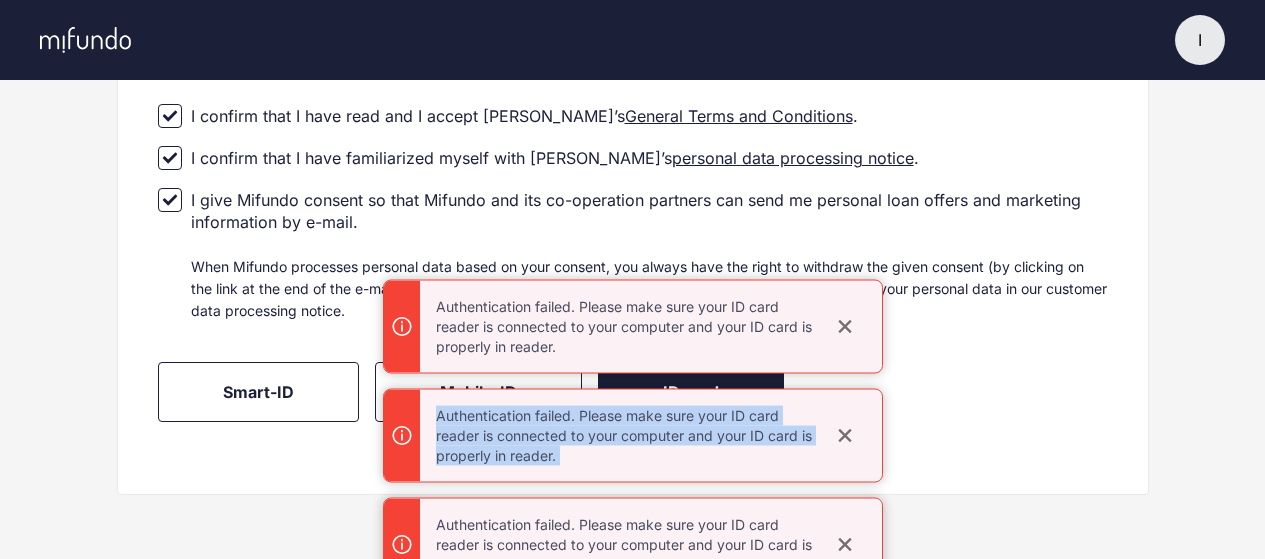click on "Authentication failed. Please make sure your ID card reader is connected to your computer and your ID card is properly in reader." at bounding box center [626, 436] 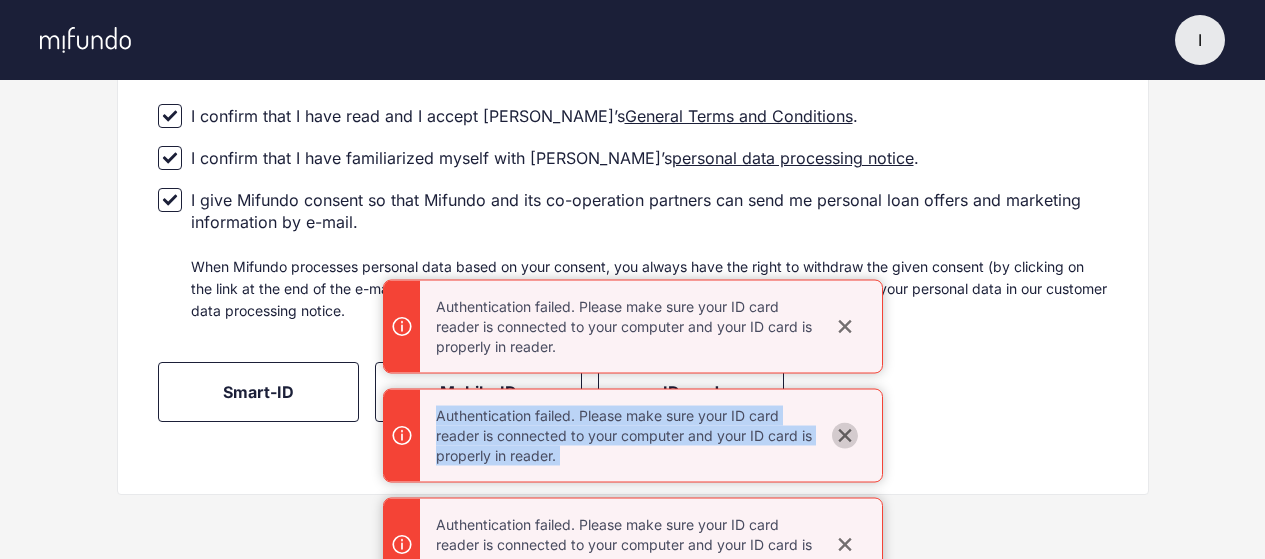click 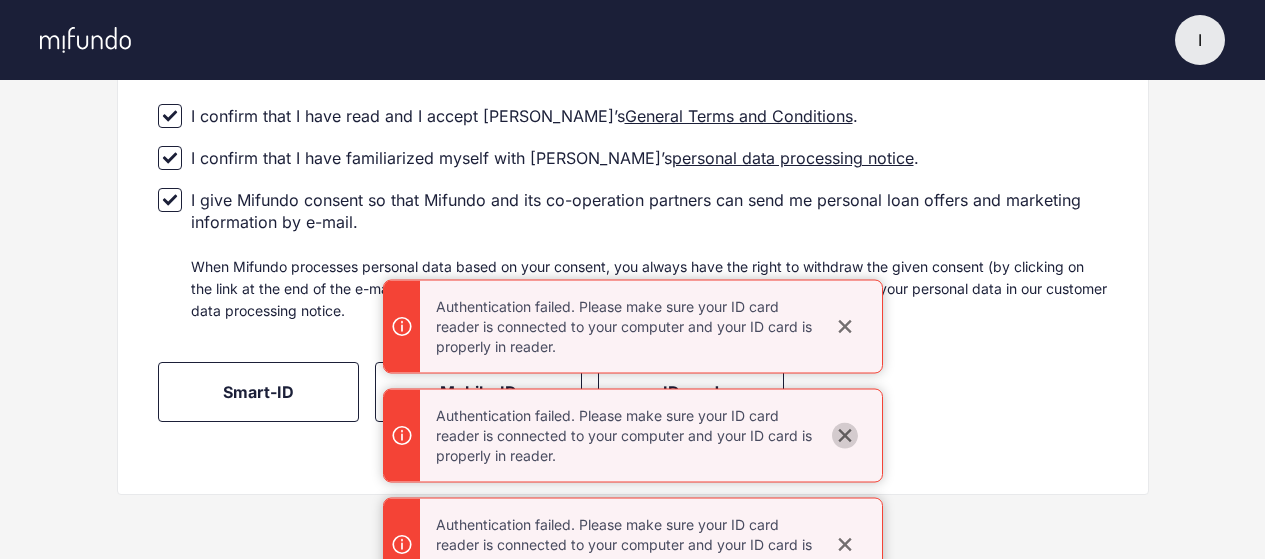 click 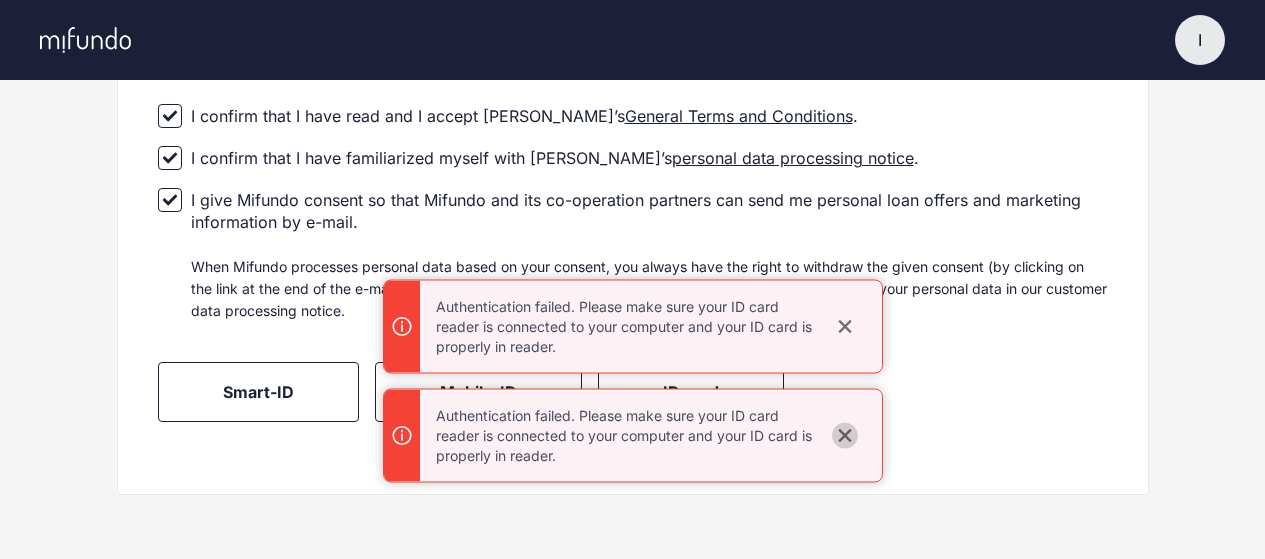 click 